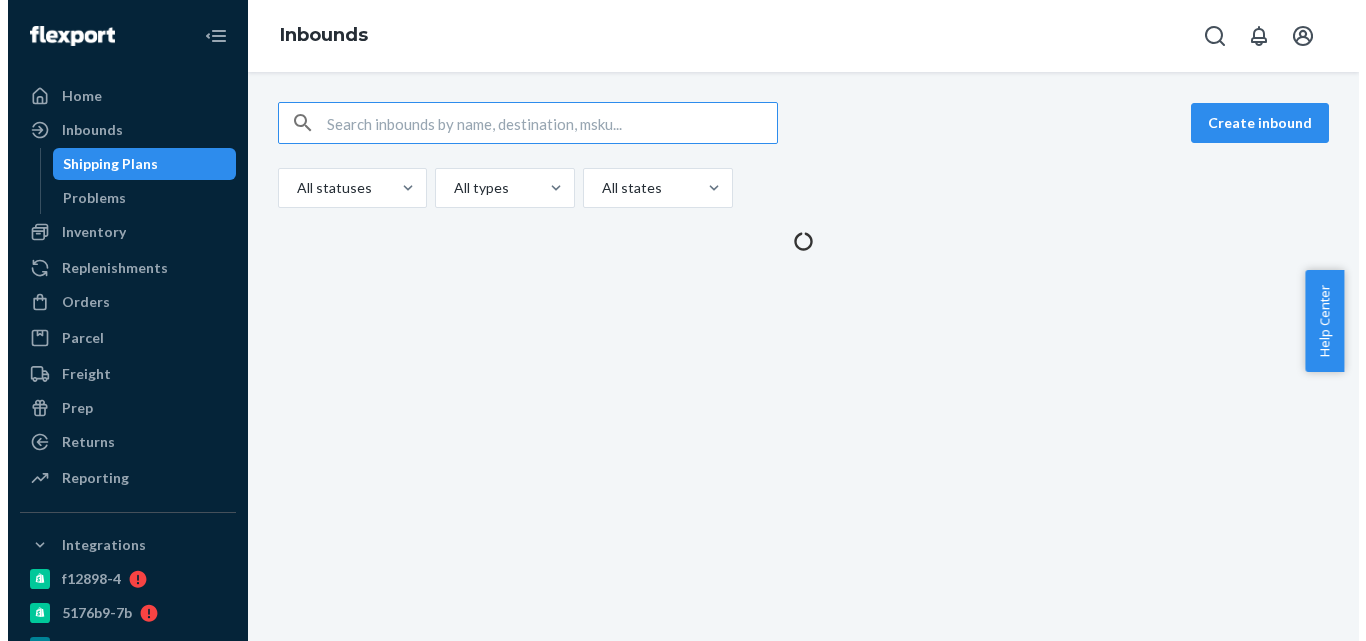 scroll, scrollTop: 0, scrollLeft: 0, axis: both 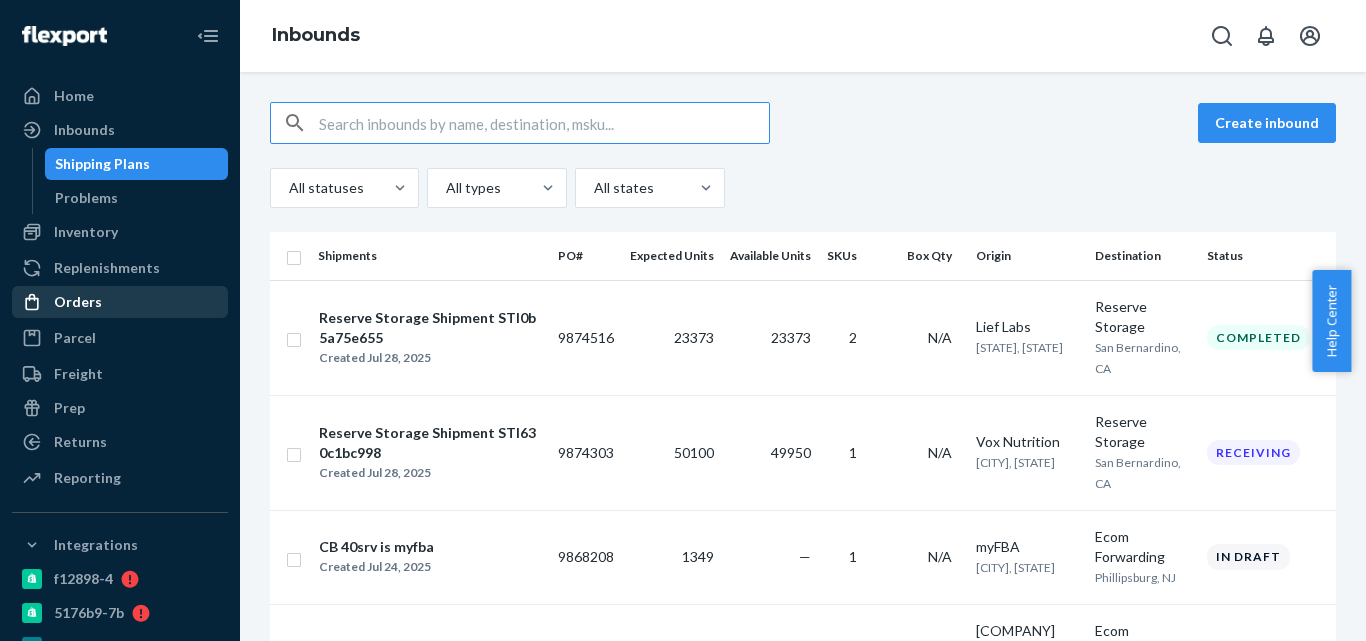 click on "Orders" at bounding box center [78, 302] 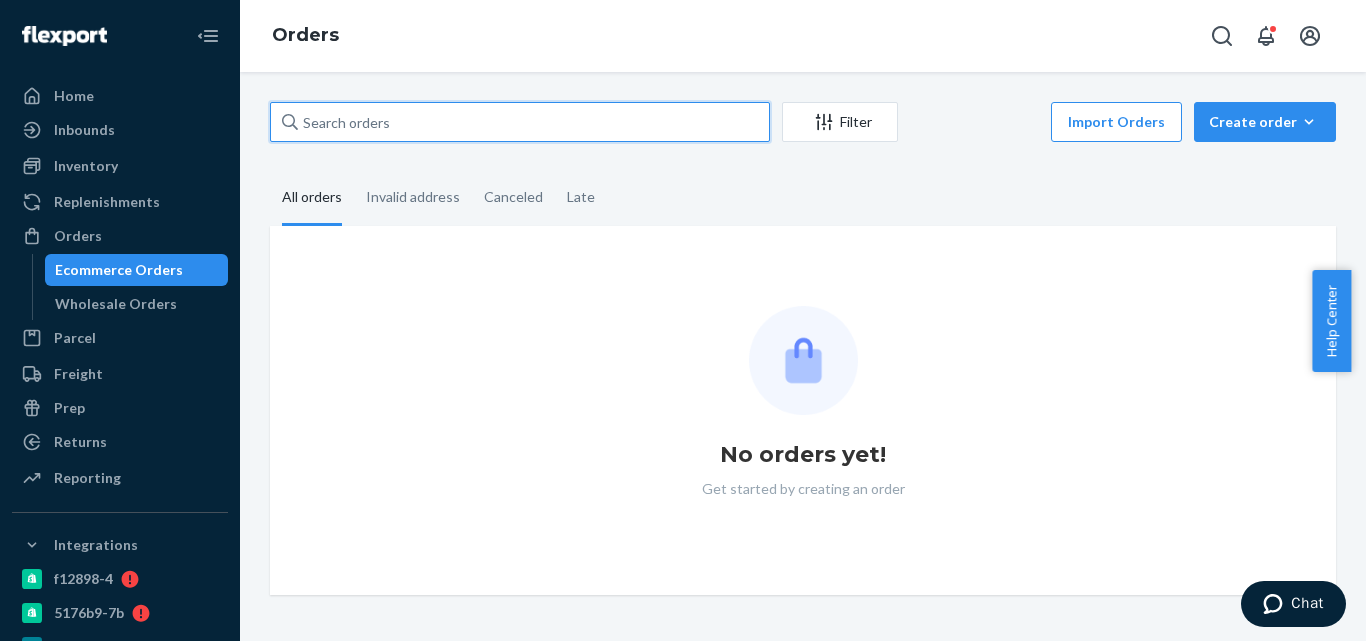 click at bounding box center (520, 122) 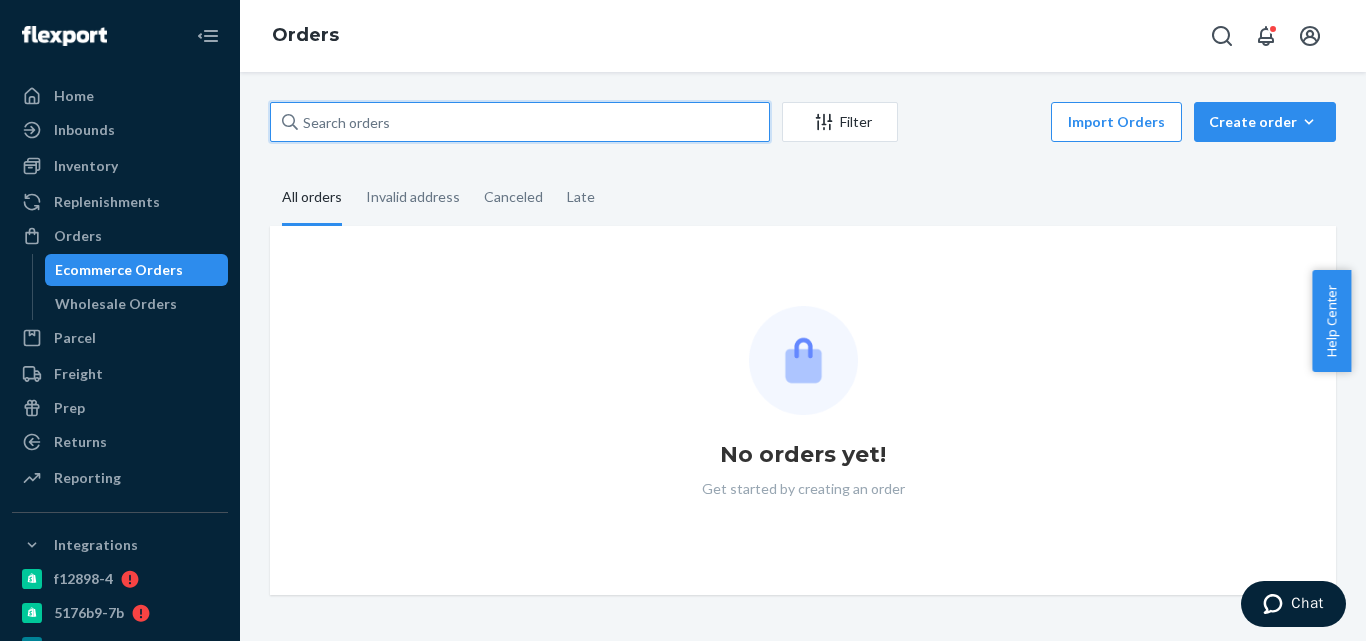 paste on "Angy Hardy" 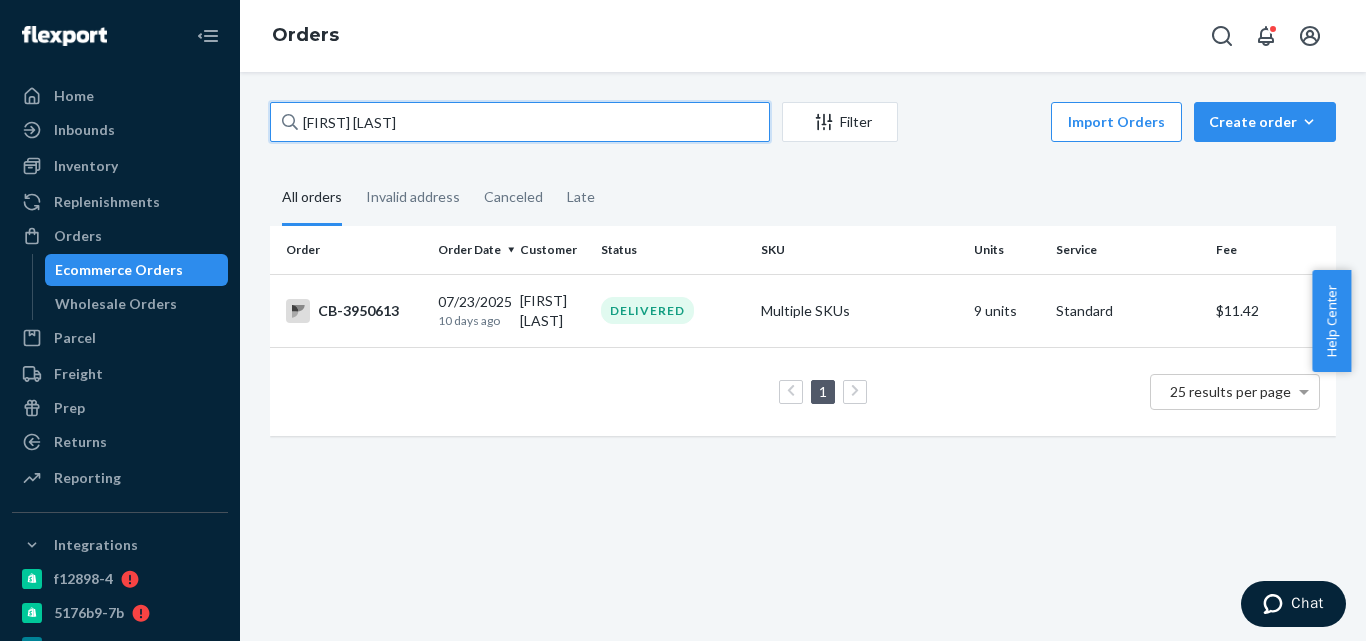 type on "Angy Hardy" 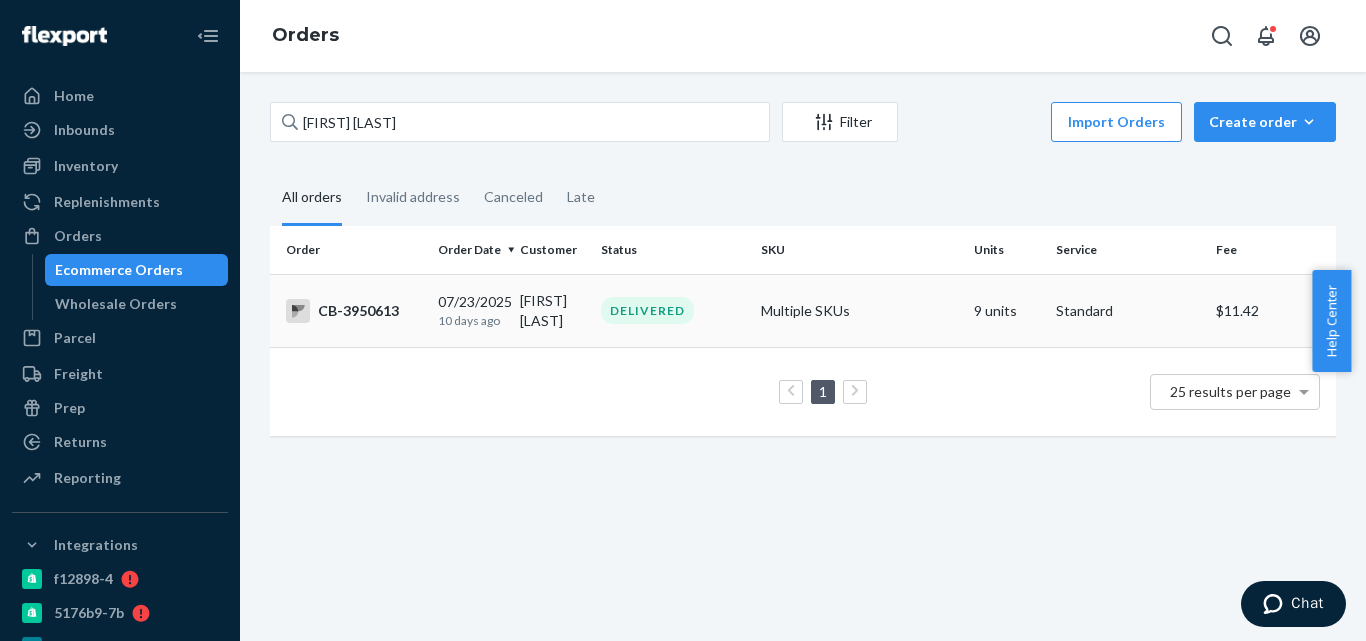 click on "07/23/2025 10 days ago" at bounding box center (471, 310) 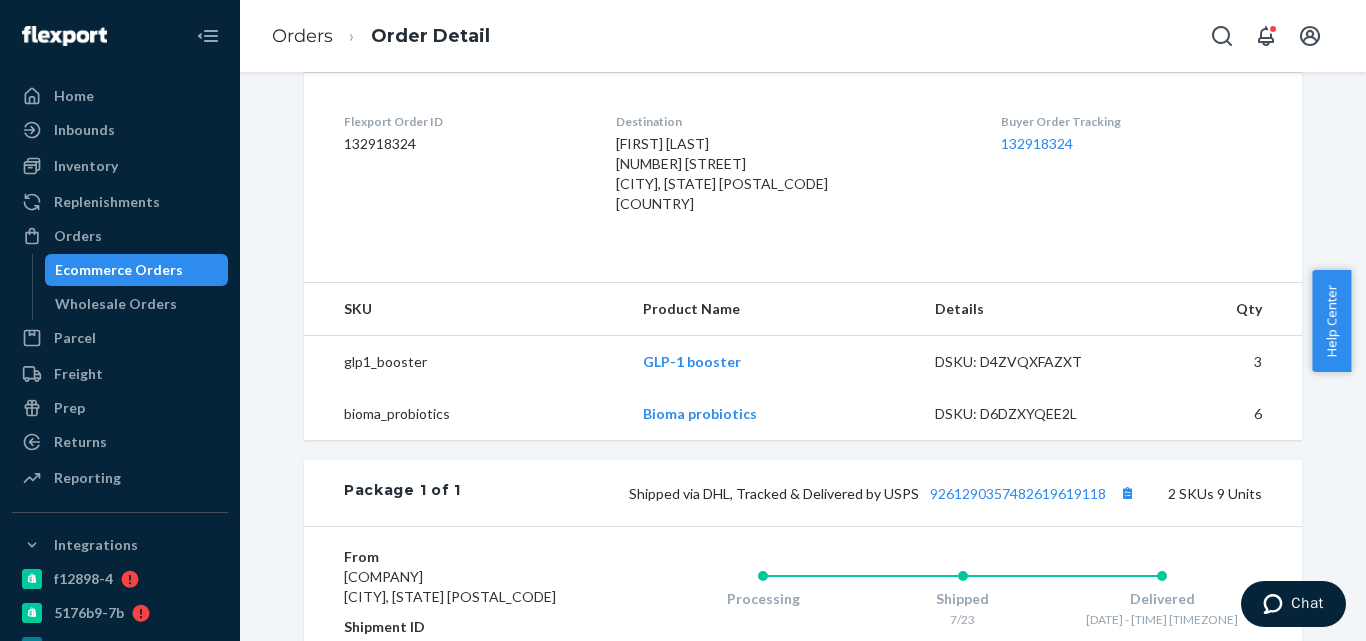 scroll, scrollTop: 500, scrollLeft: 0, axis: vertical 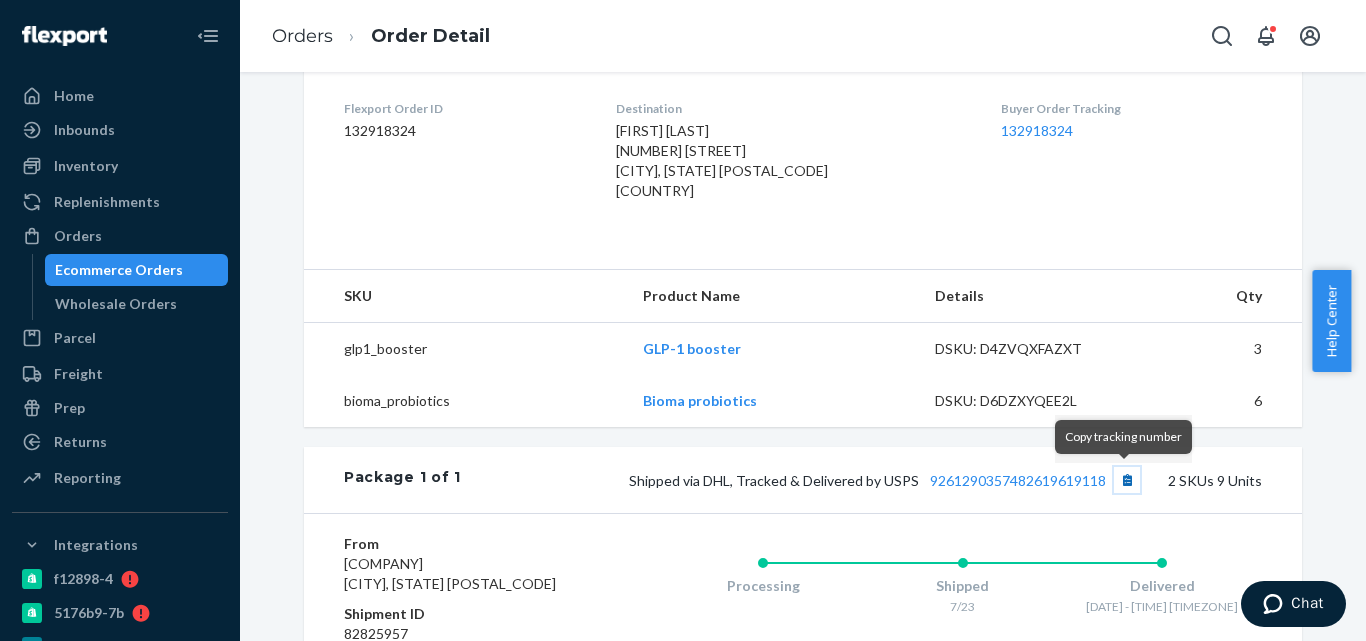 click at bounding box center [1127, 480] 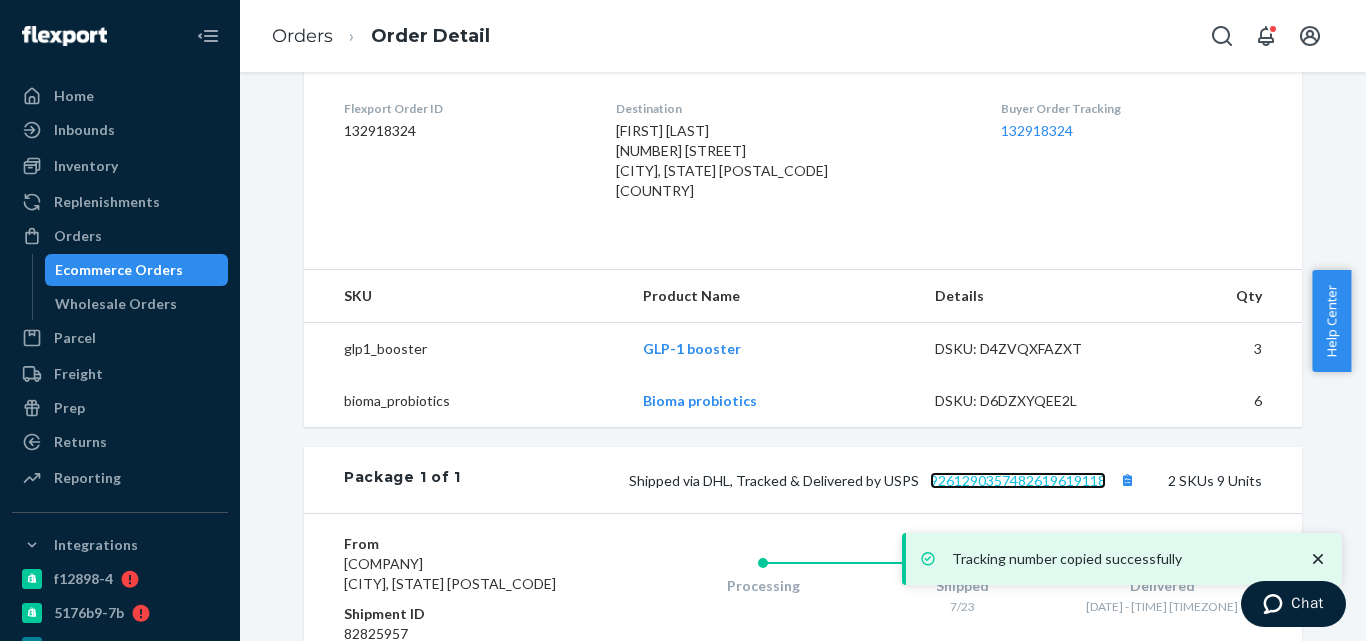 click on "9261290357482619619118" at bounding box center [1018, 480] 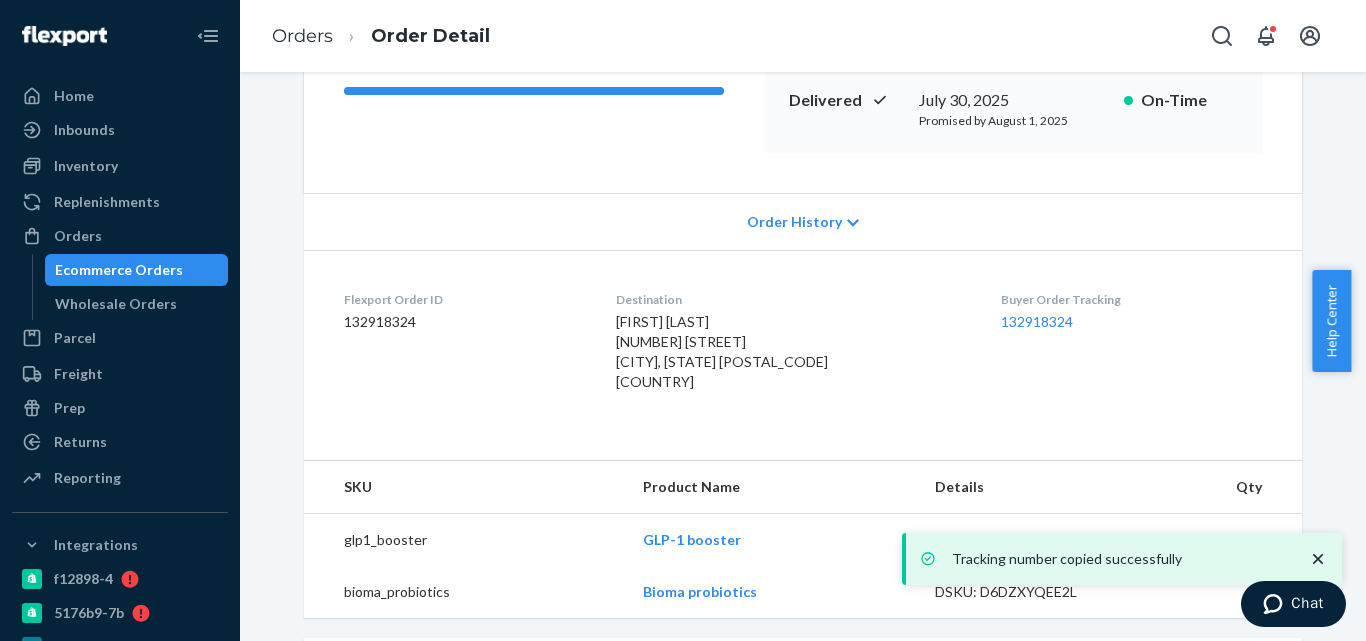 scroll, scrollTop: 0, scrollLeft: 0, axis: both 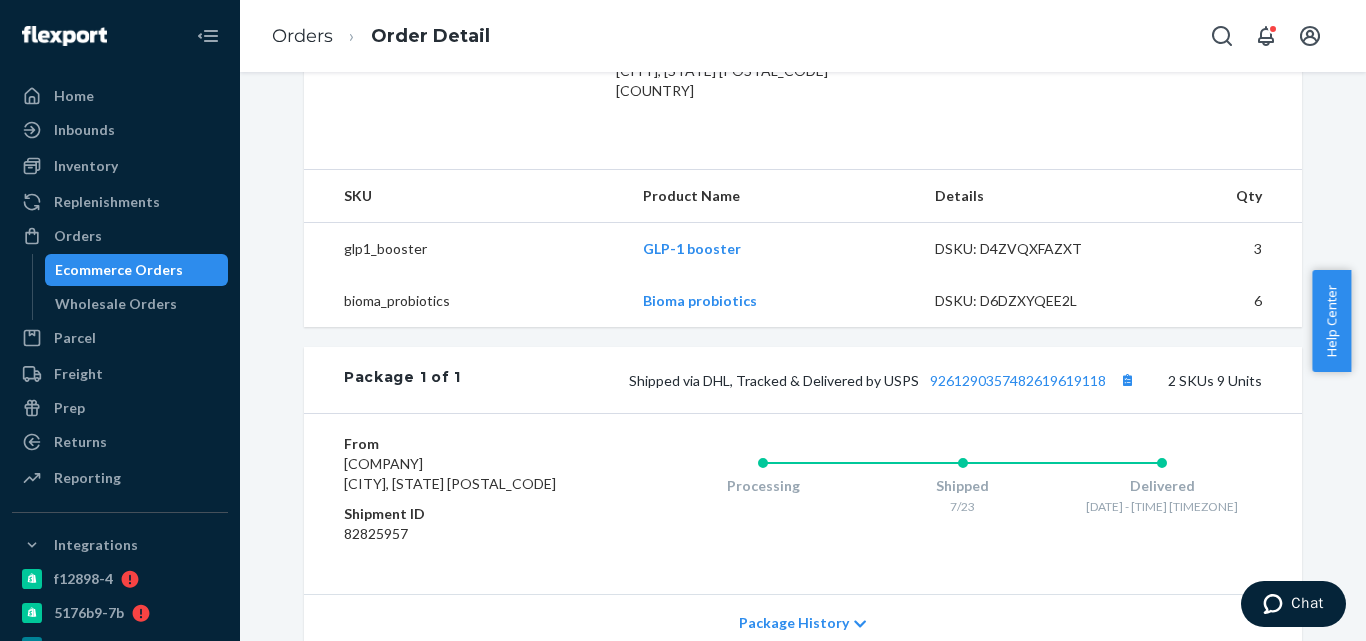 click on "Ecommerce Orders" at bounding box center [119, 270] 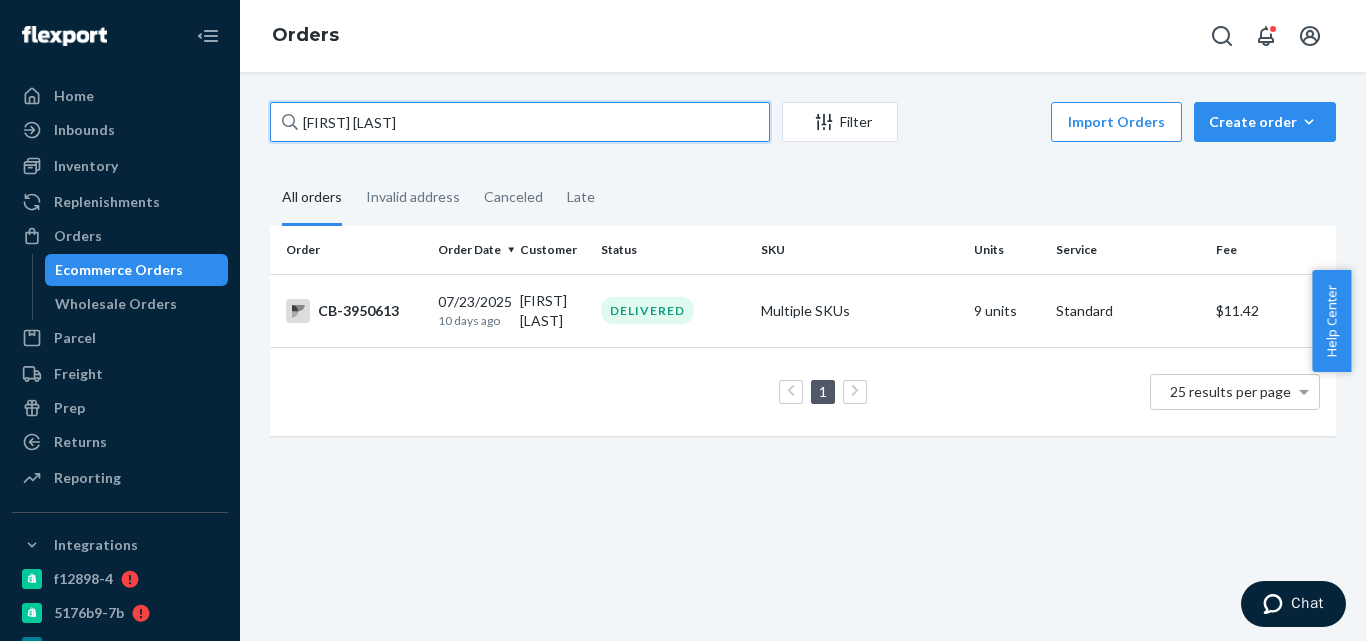 scroll, scrollTop: 0, scrollLeft: 0, axis: both 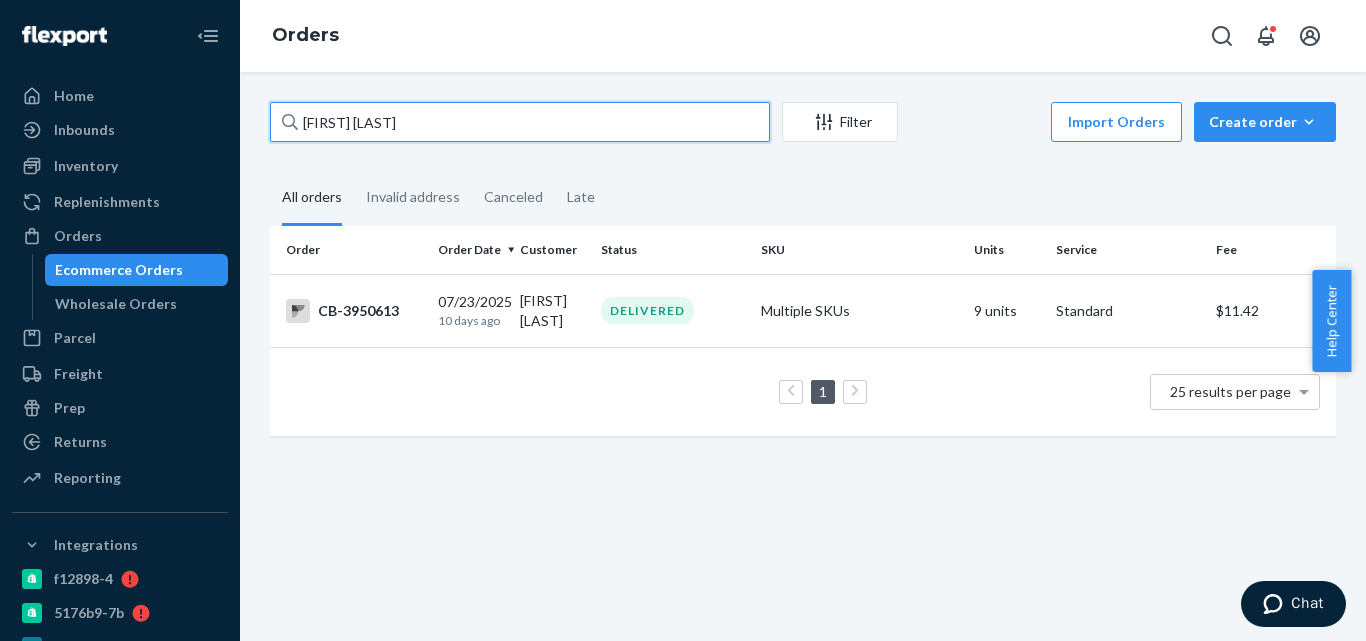 drag, startPoint x: 470, startPoint y: 122, endPoint x: 234, endPoint y: 133, distance: 236.25621 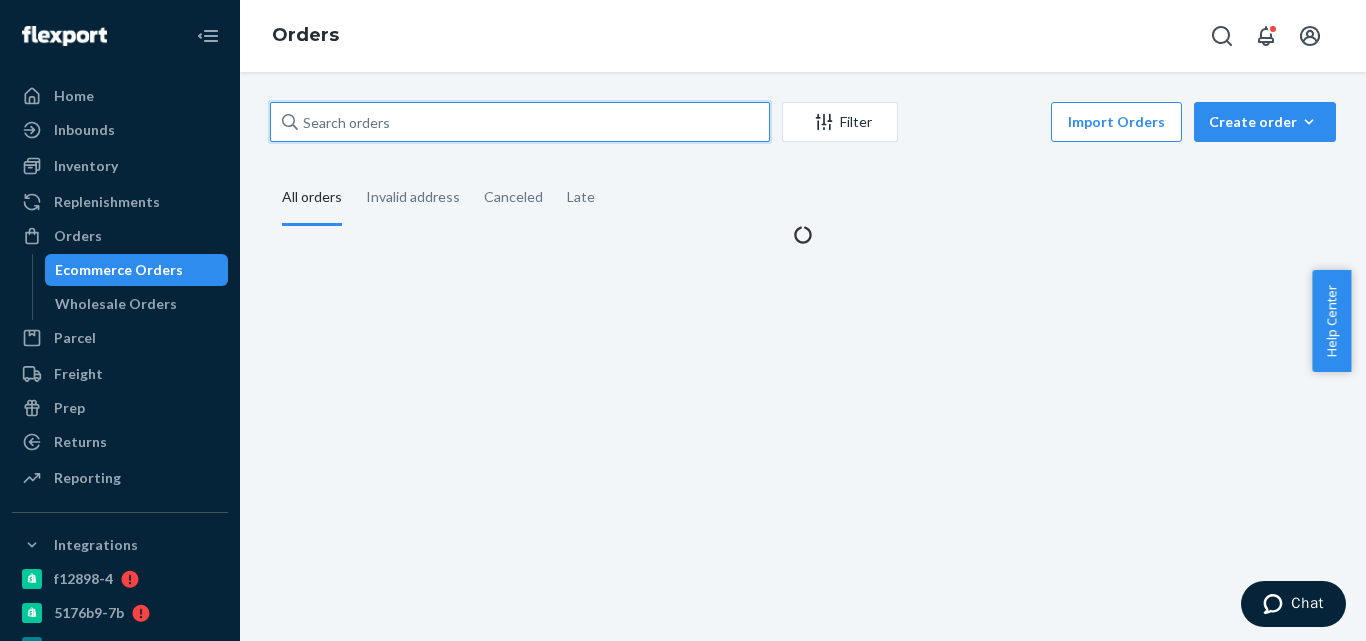 type 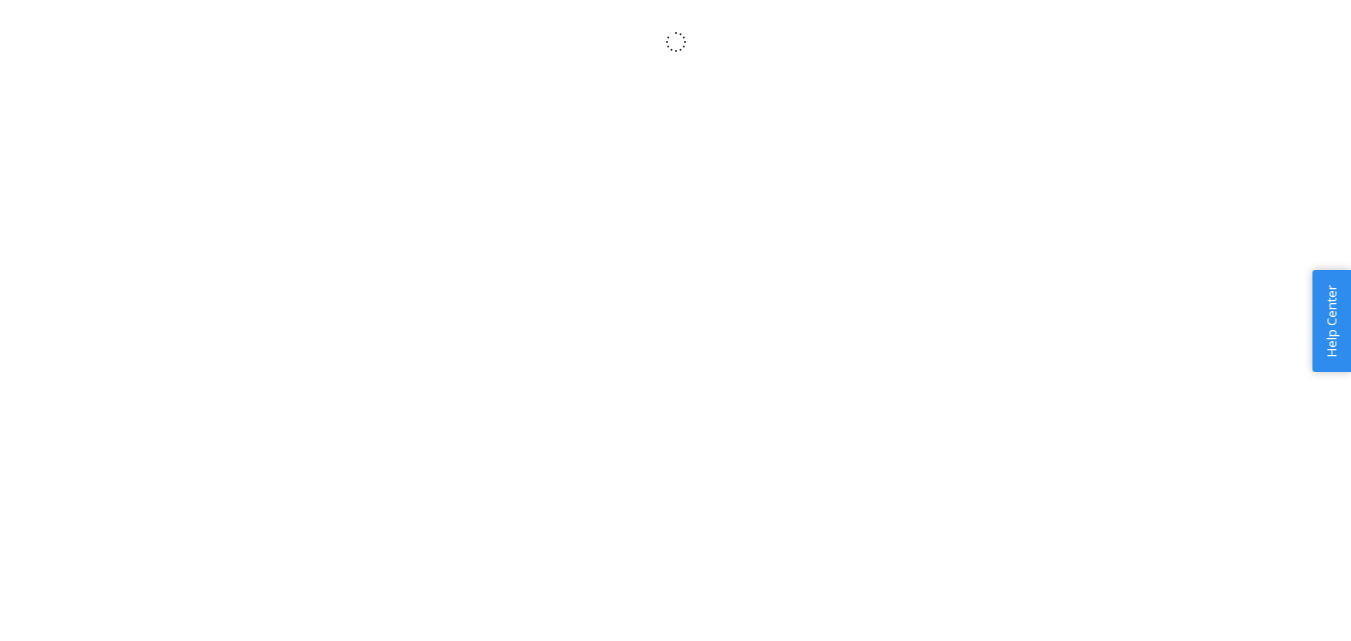 scroll, scrollTop: 0, scrollLeft: 0, axis: both 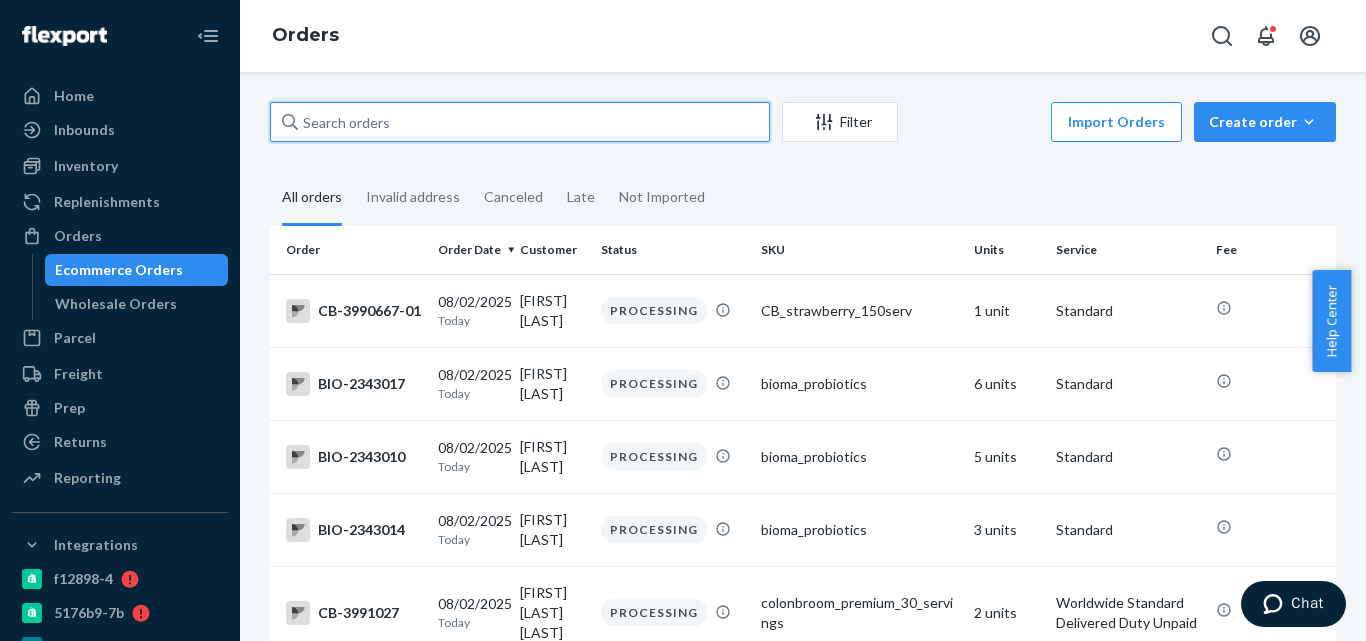 click at bounding box center [520, 122] 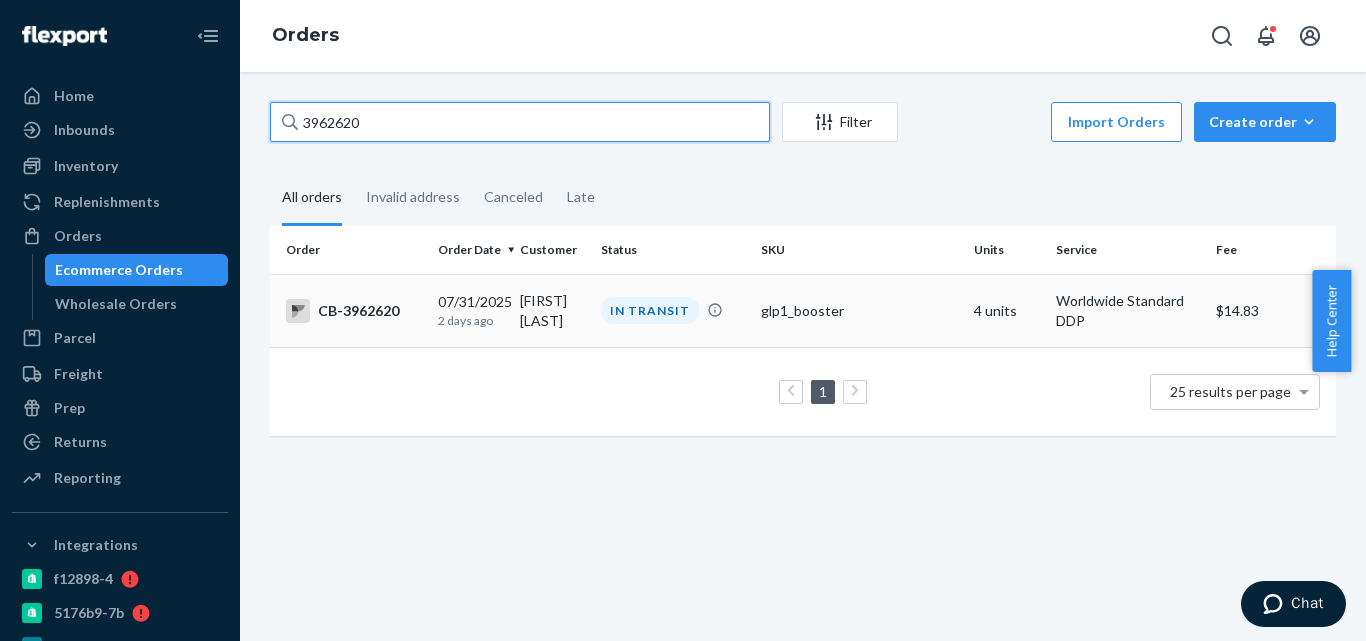type on "3962620" 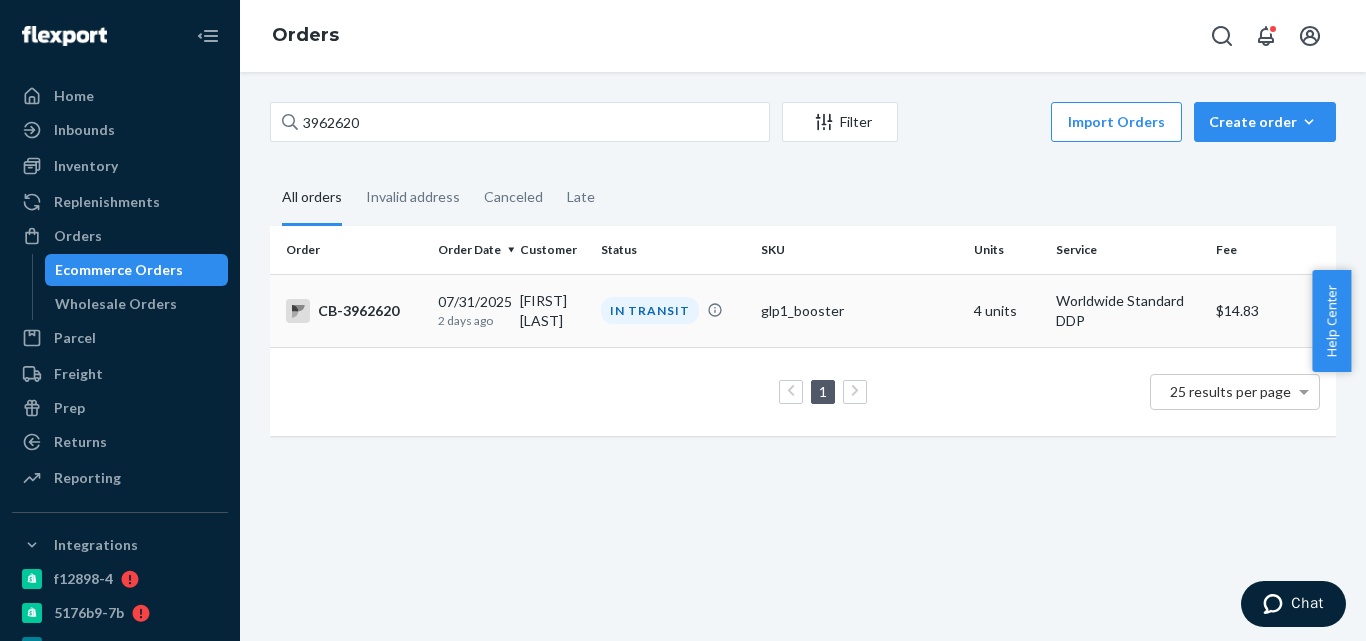 click on "Andreea Tomescu" at bounding box center [553, 310] 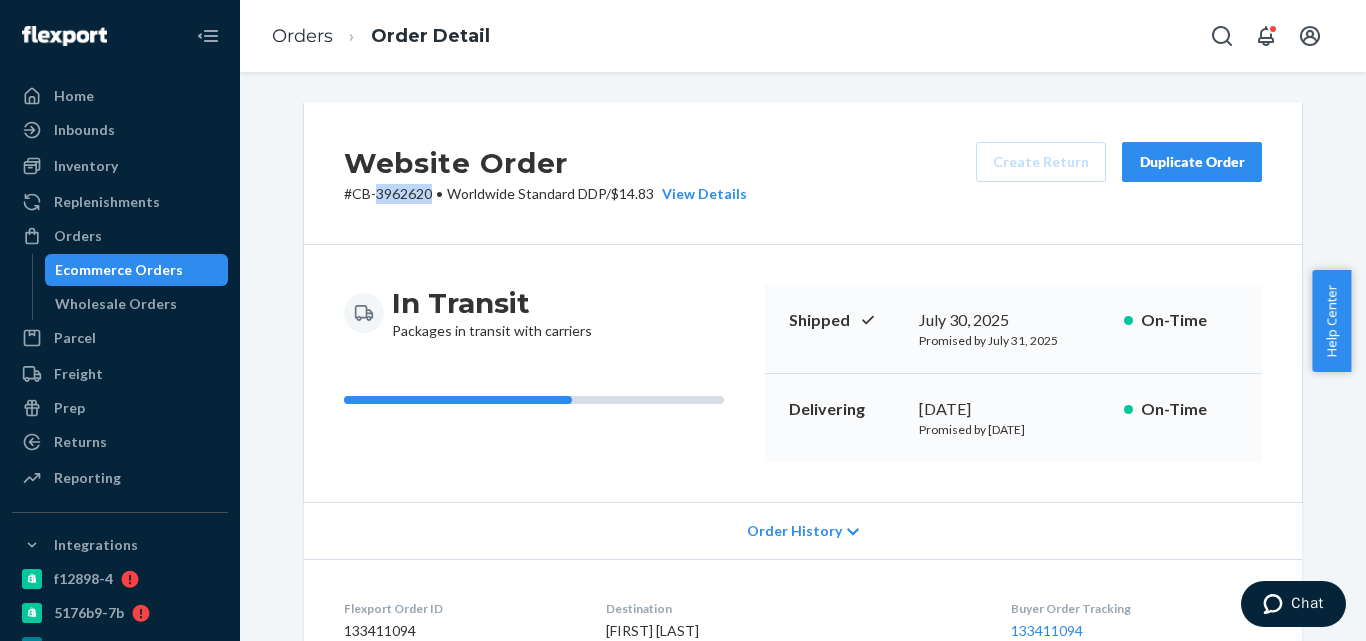 copy on "3962620" 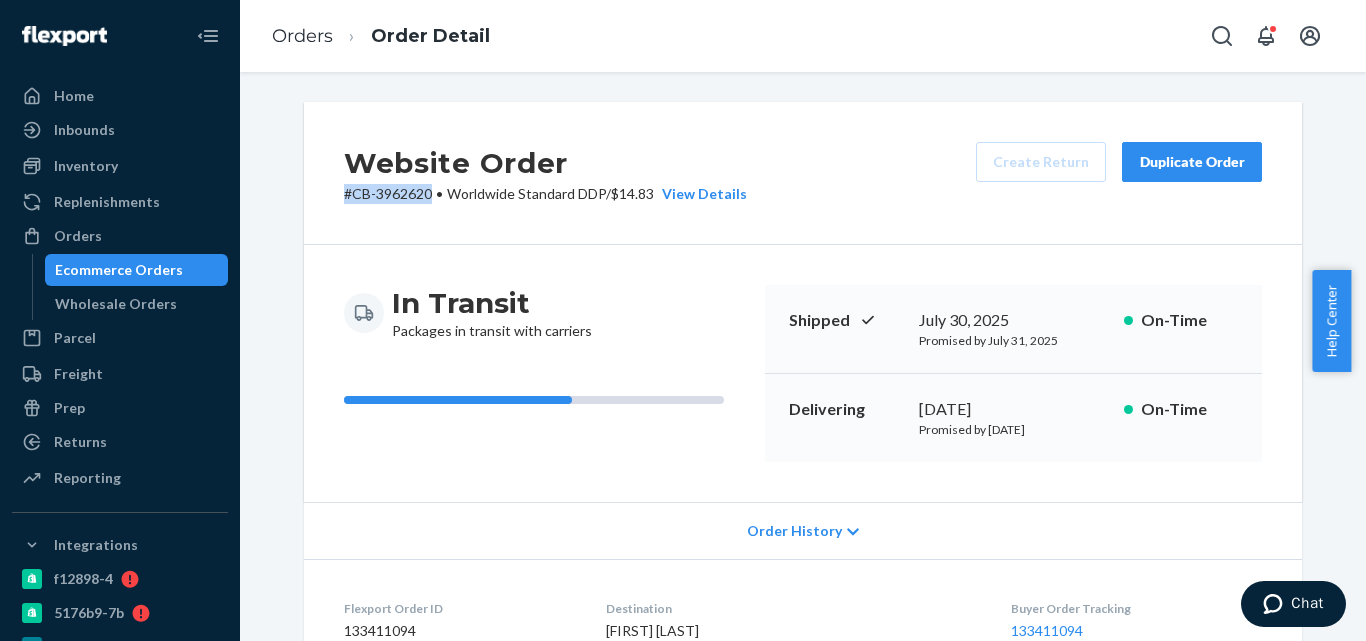 drag, startPoint x: 432, startPoint y: 197, endPoint x: 779, endPoint y: 124, distance: 354.59555 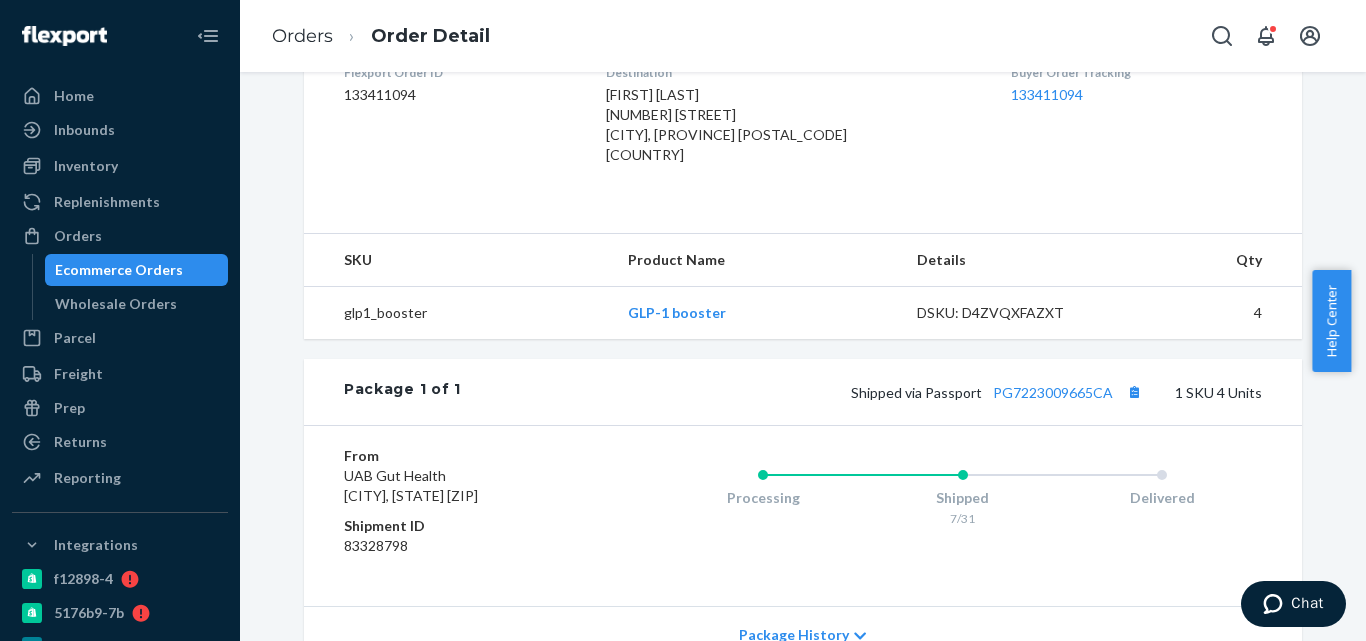 scroll, scrollTop: 600, scrollLeft: 0, axis: vertical 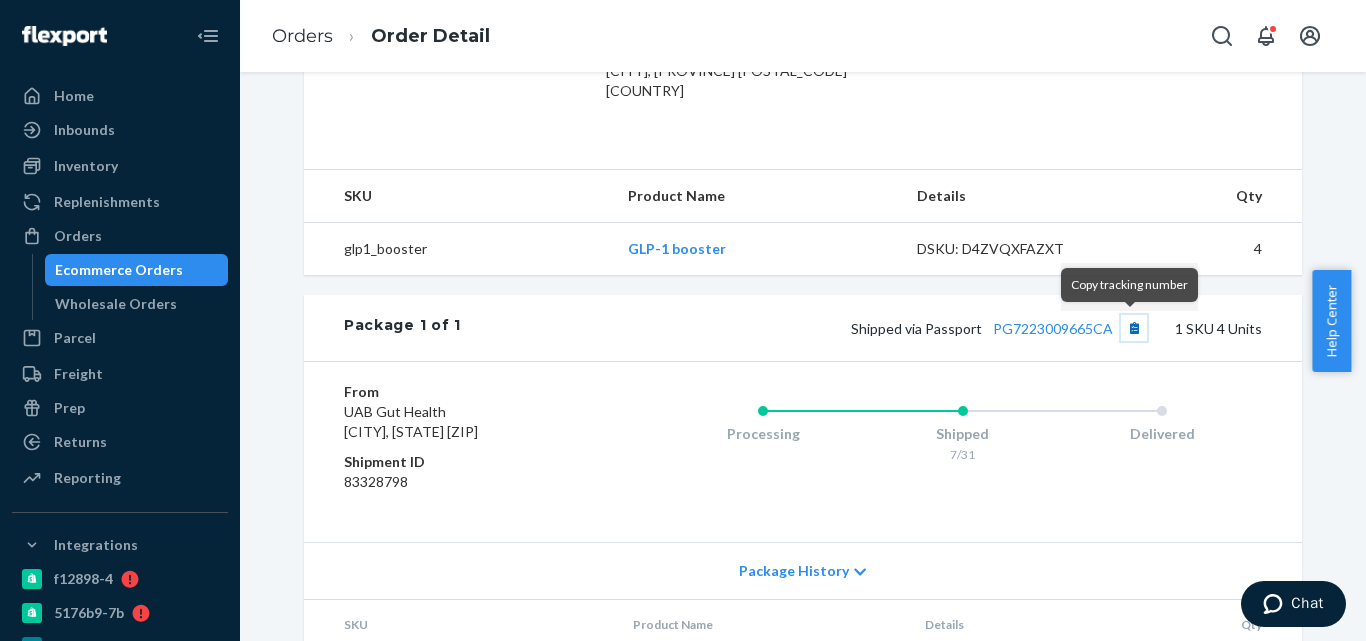 click at bounding box center [1134, 328] 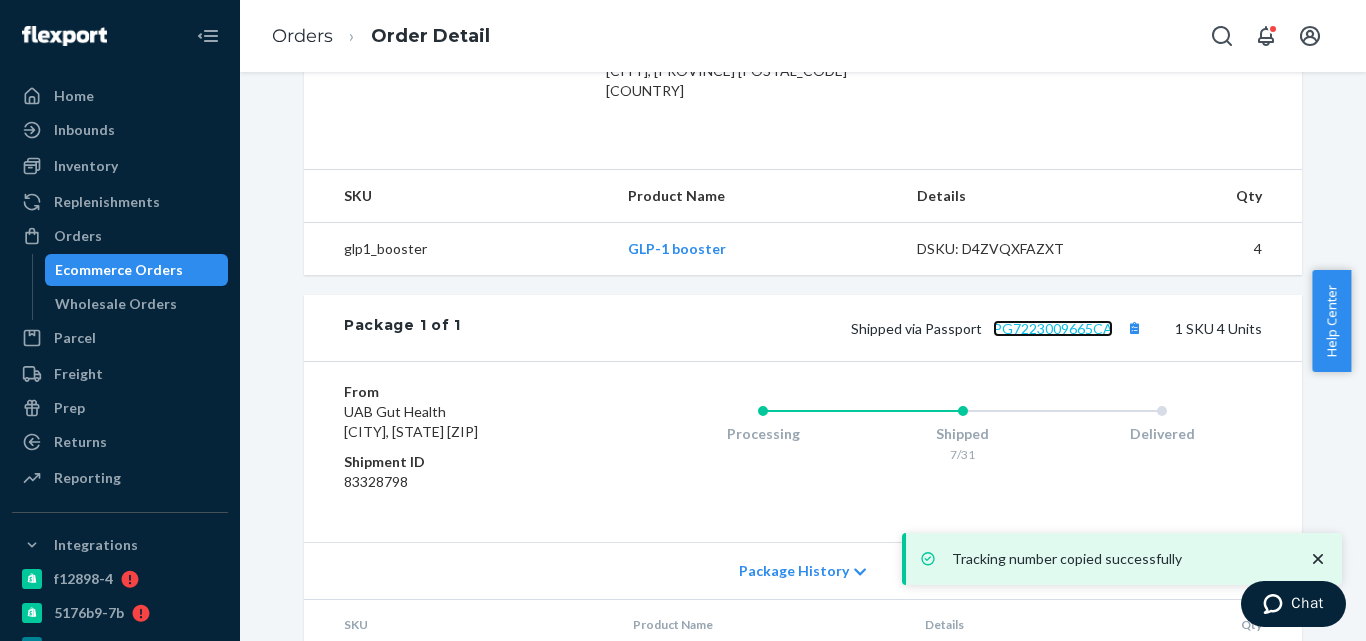click on "PG7223009665CA" at bounding box center (1053, 328) 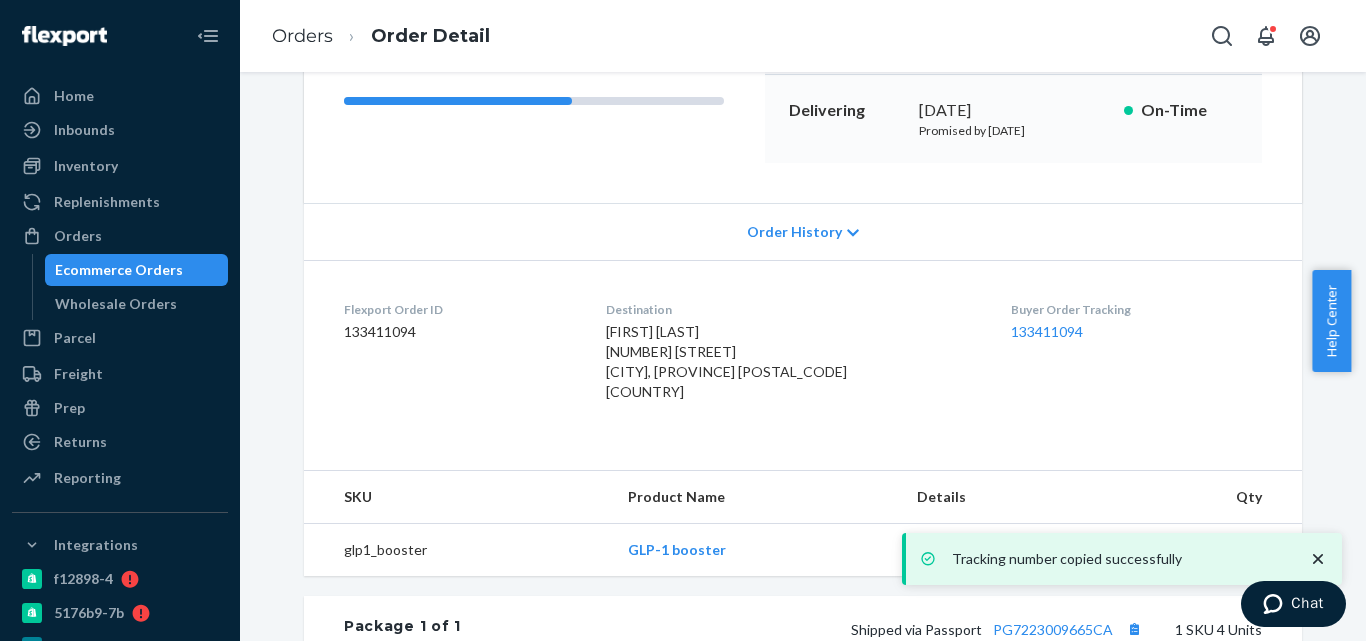 scroll, scrollTop: 300, scrollLeft: 0, axis: vertical 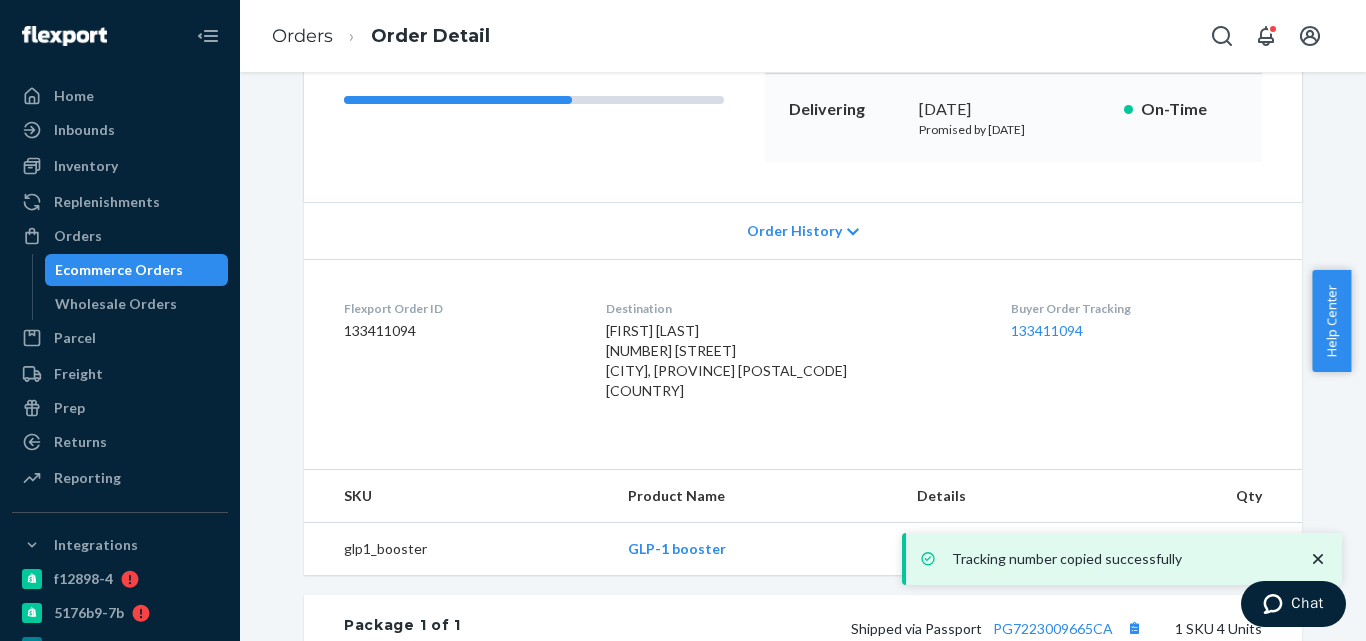 click on "Ecommerce Orders" at bounding box center (137, 270) 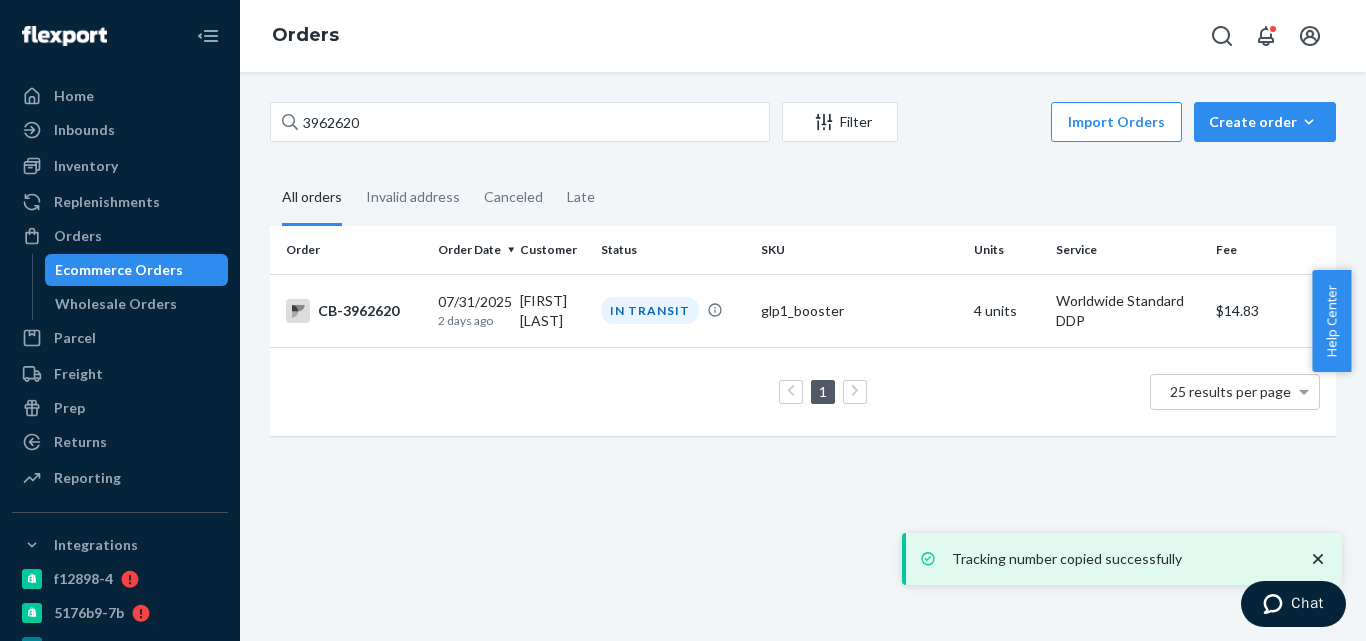scroll, scrollTop: 0, scrollLeft: 0, axis: both 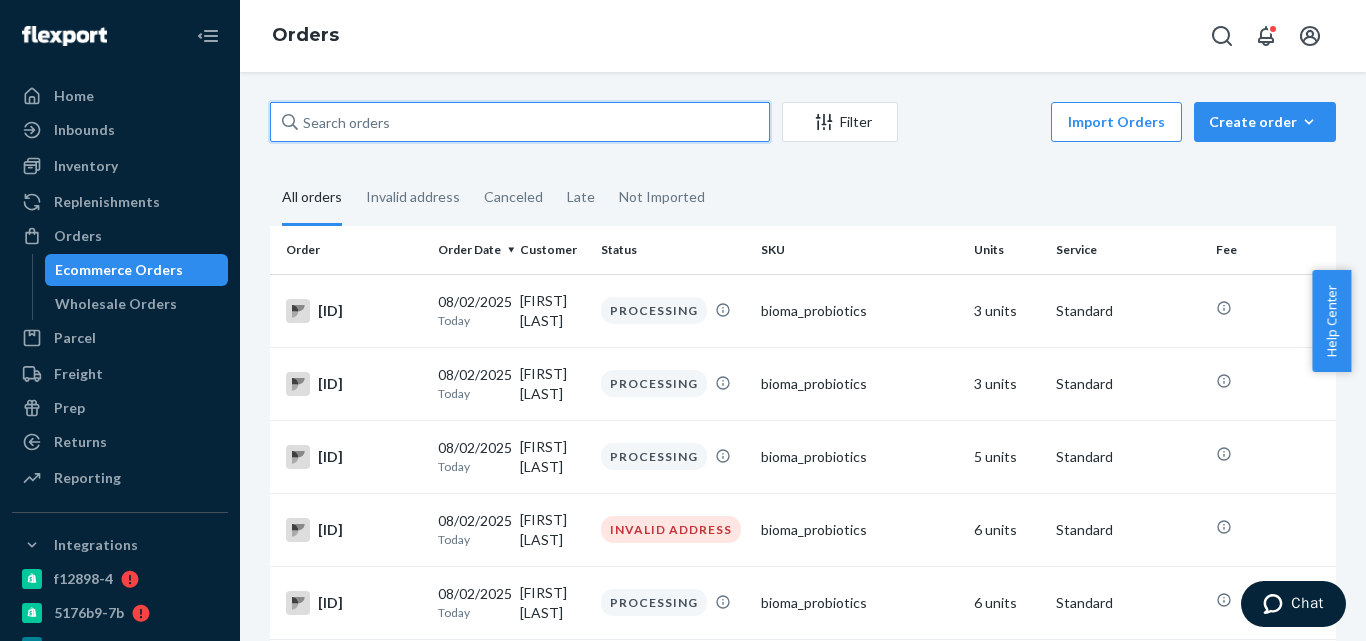 click at bounding box center (520, 122) 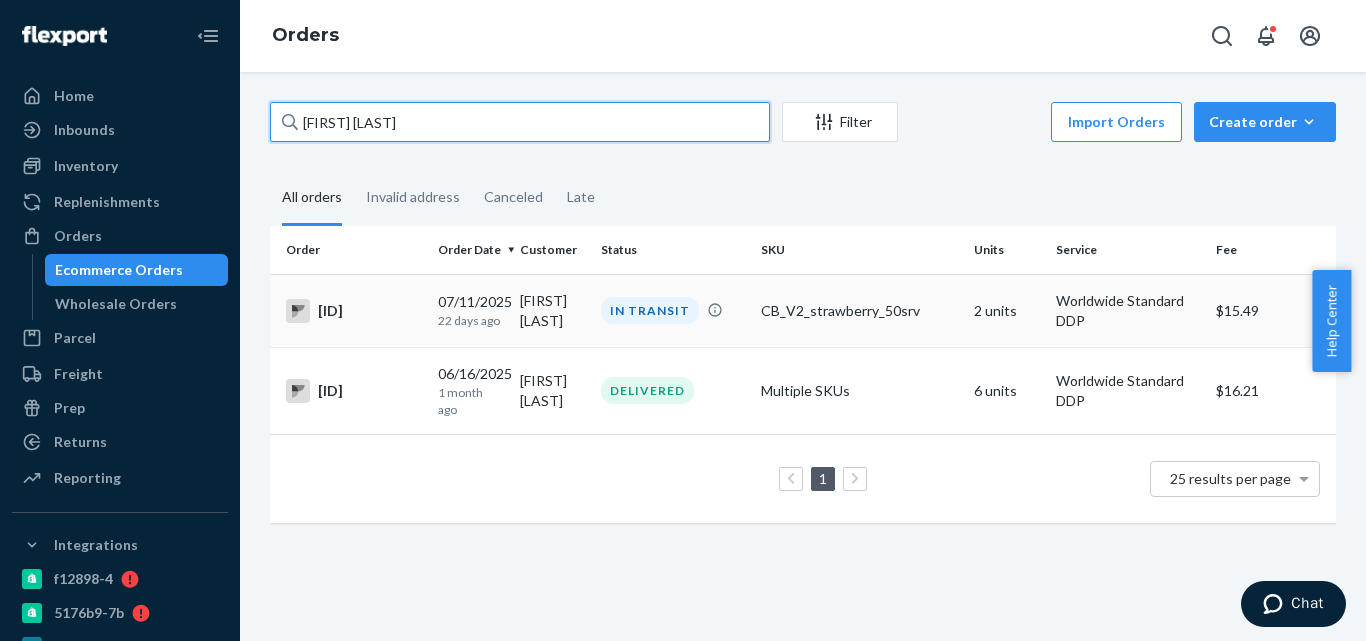 type on "[FIRST] [LAST]" 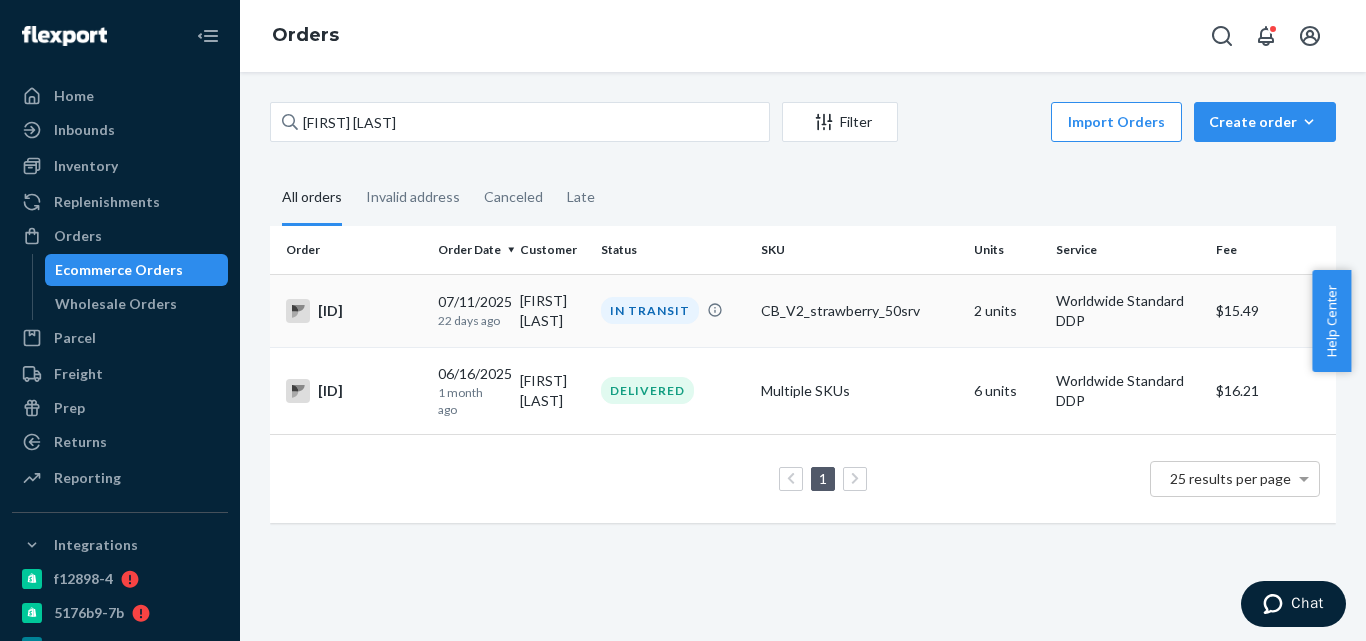 click on "Worldwide Standard DDP" at bounding box center [1128, 310] 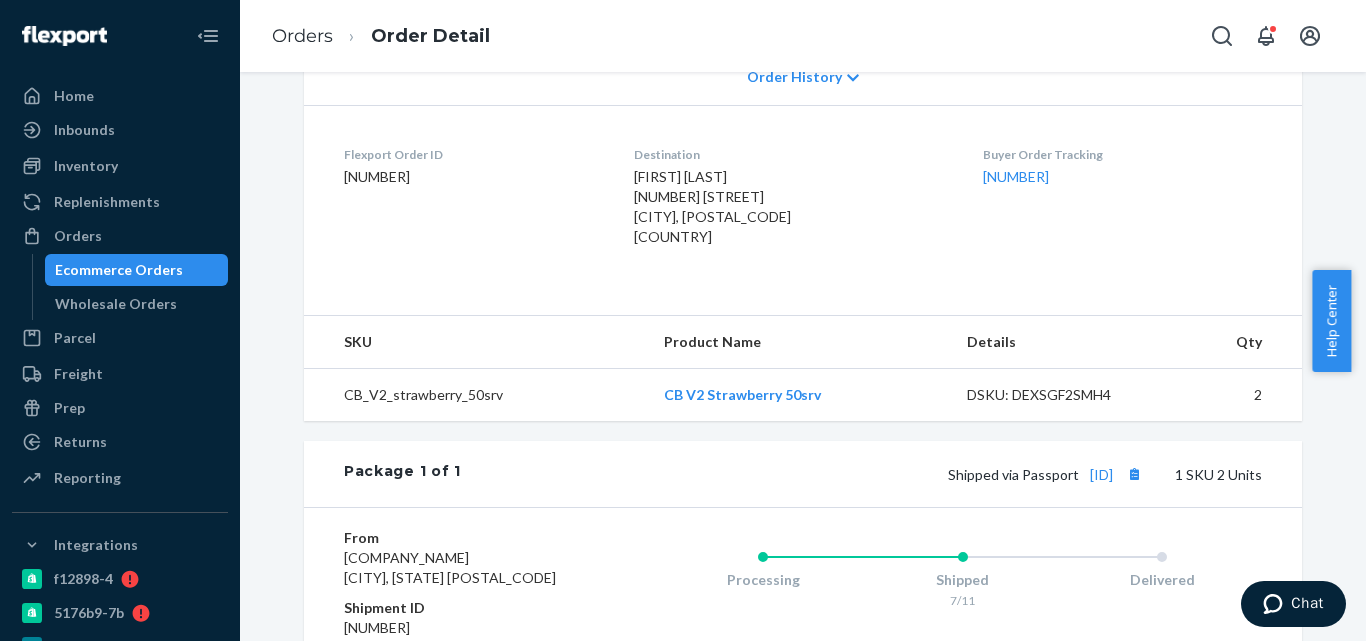 scroll, scrollTop: 500, scrollLeft: 0, axis: vertical 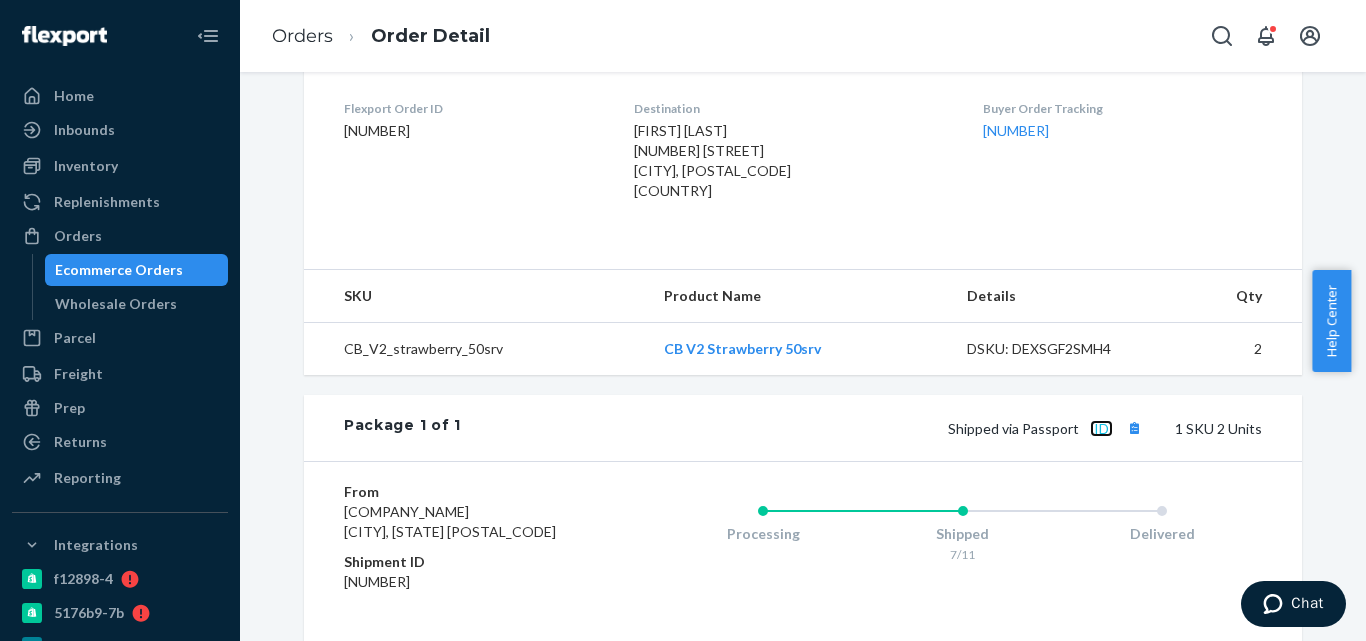 click on "[ID]" at bounding box center (1101, 428) 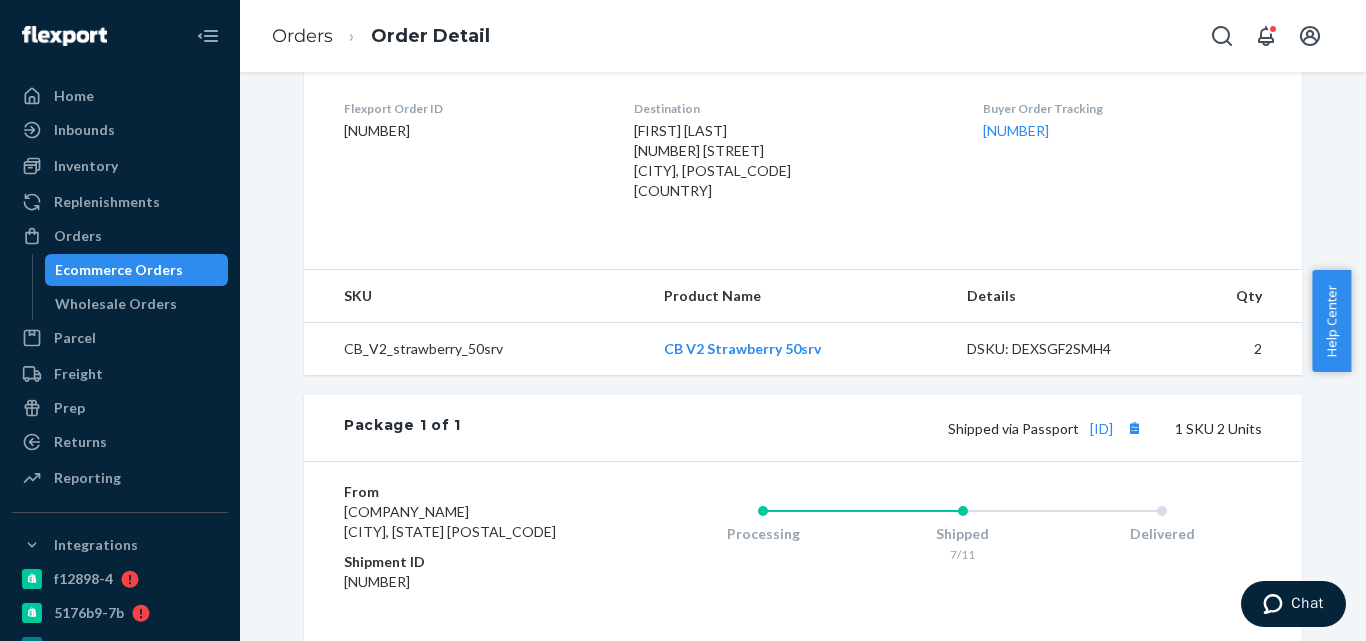 click on "Ecommerce Orders" at bounding box center (137, 270) 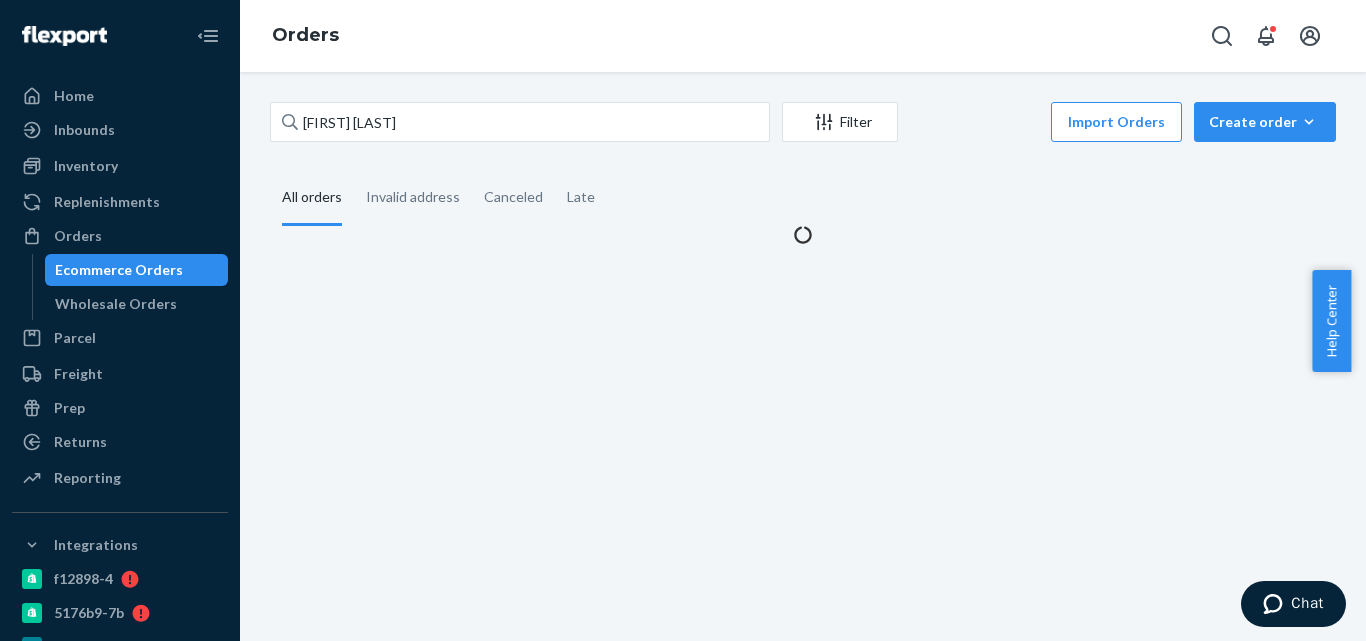 scroll, scrollTop: 0, scrollLeft: 0, axis: both 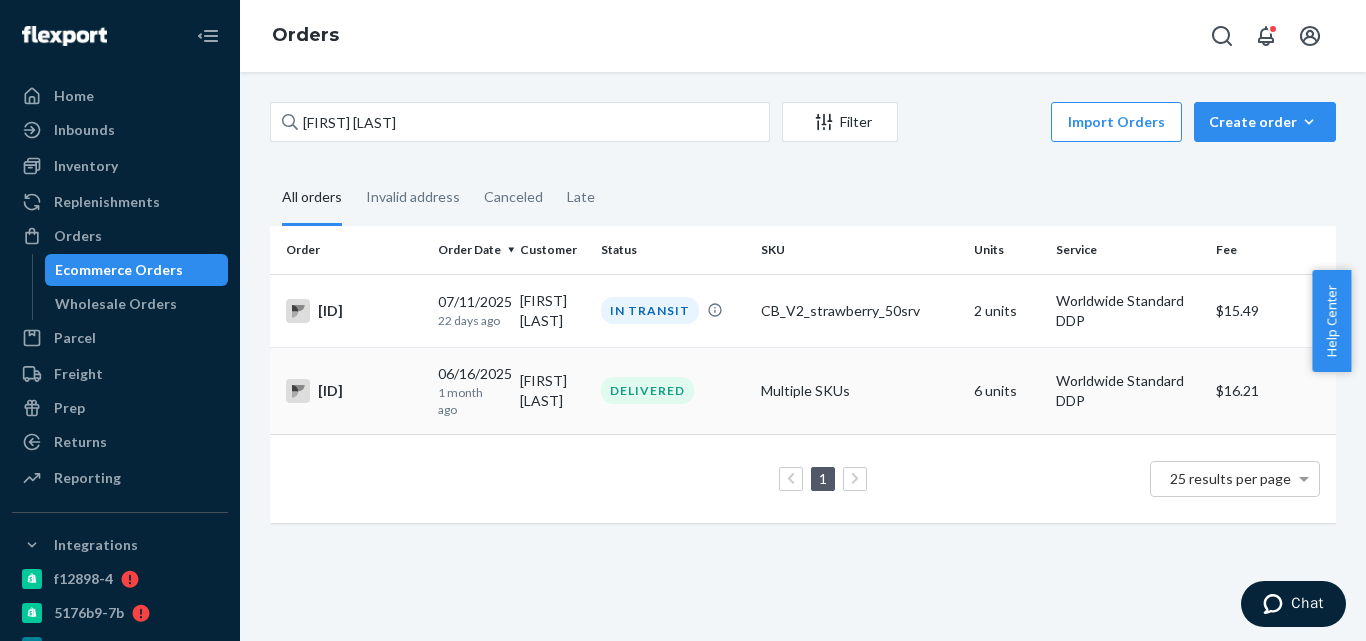 click on "Multiple SKUs" at bounding box center [859, 390] 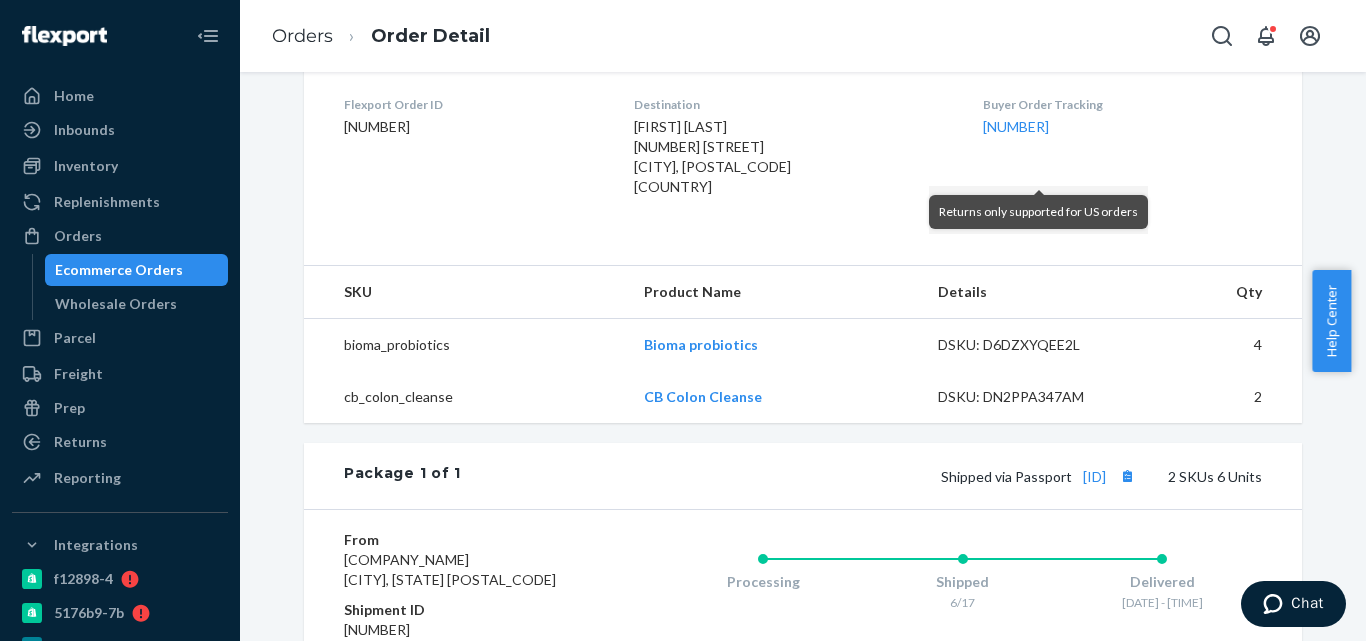 scroll, scrollTop: 400, scrollLeft: 0, axis: vertical 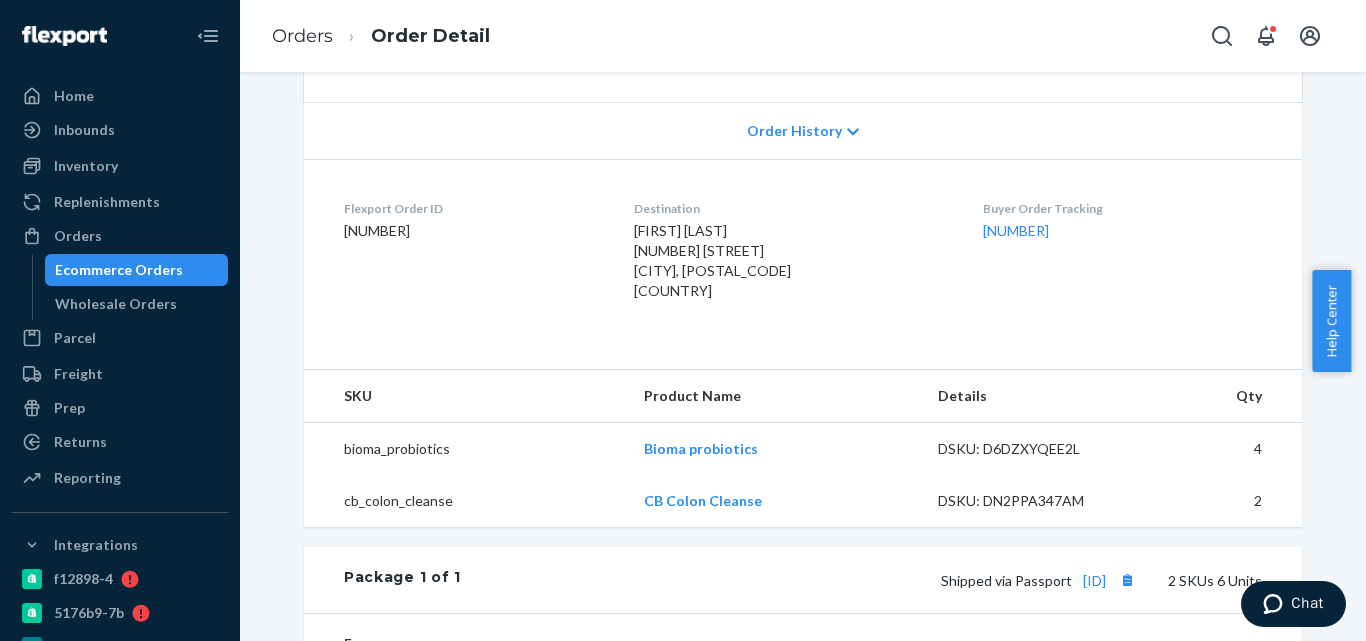 click on "Ecommerce Orders" at bounding box center (137, 270) 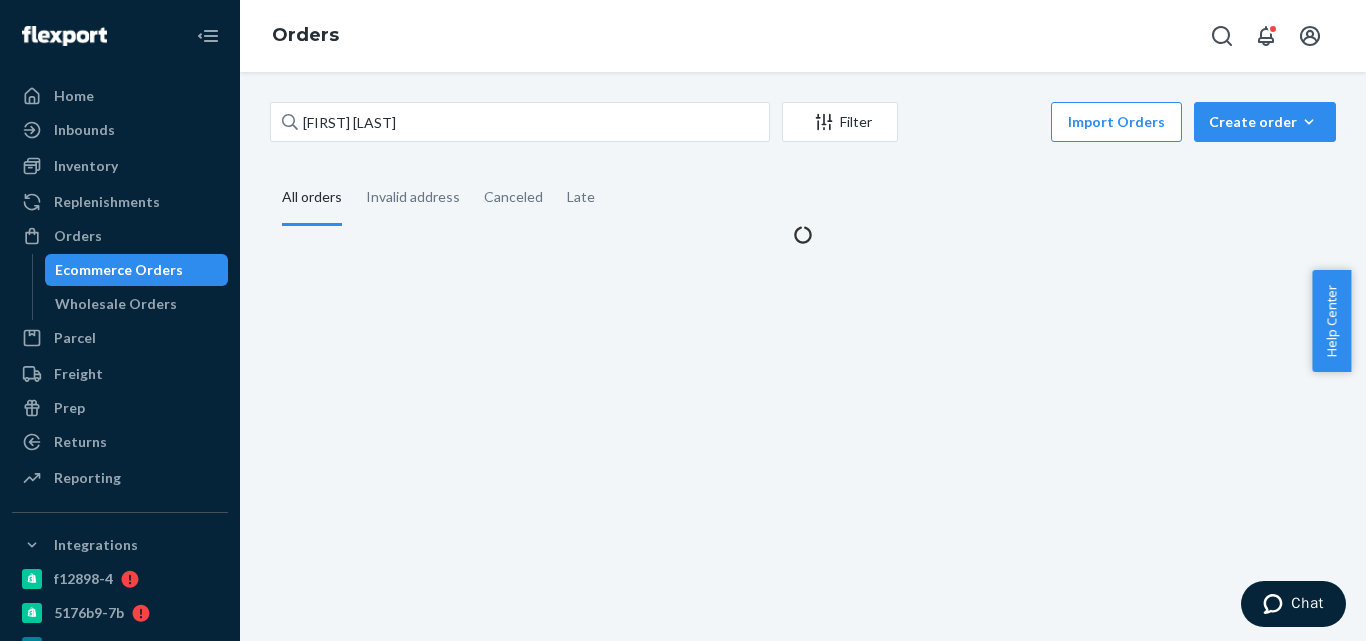 scroll, scrollTop: 0, scrollLeft: 0, axis: both 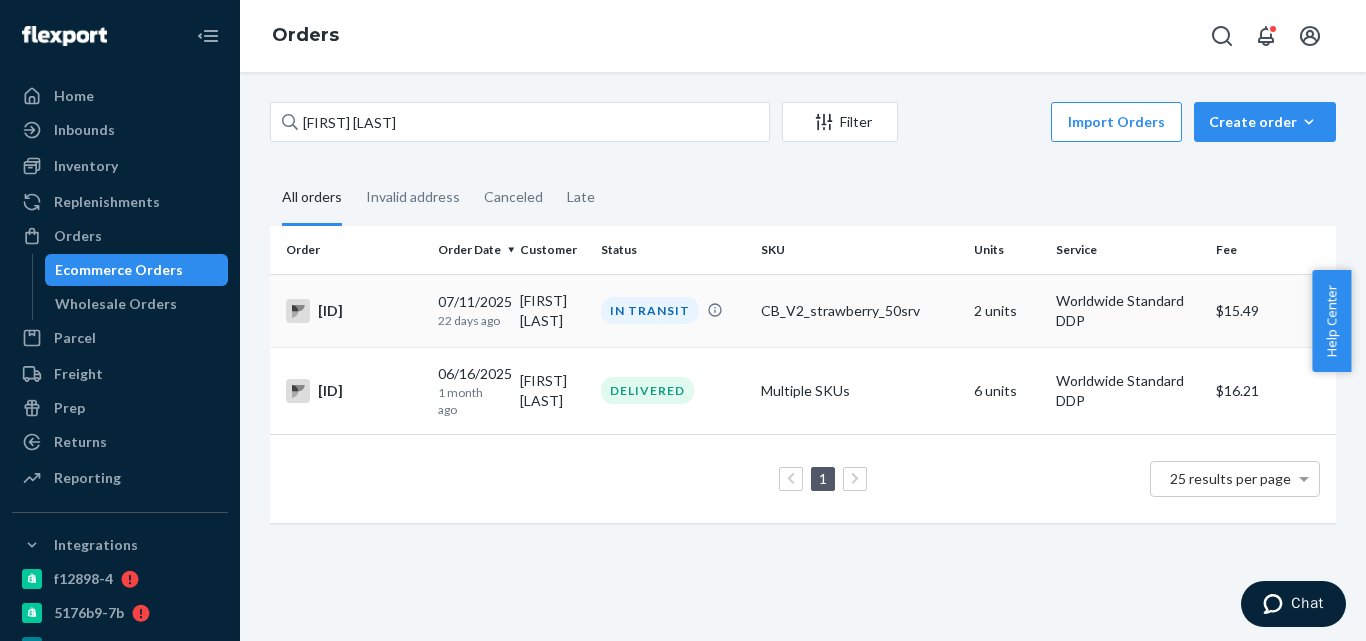 click on "IN TRANSIT" at bounding box center [673, 310] 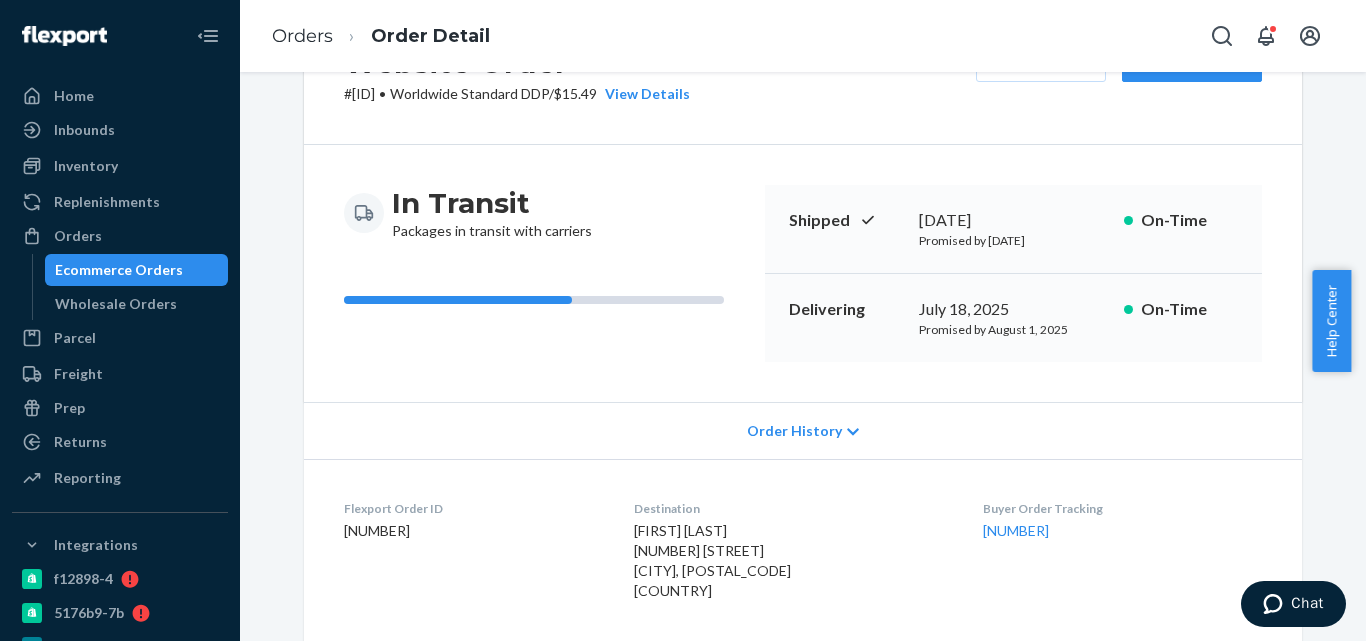 scroll, scrollTop: 0, scrollLeft: 0, axis: both 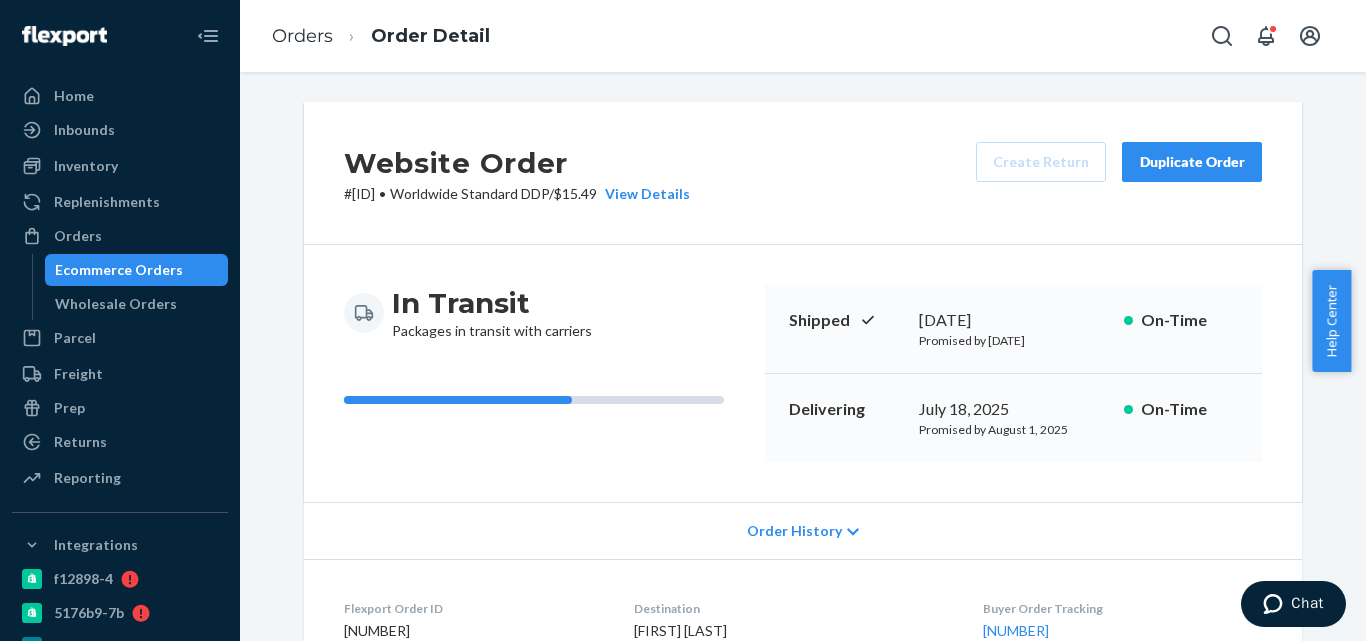 click on "Ecommerce Orders" at bounding box center [119, 270] 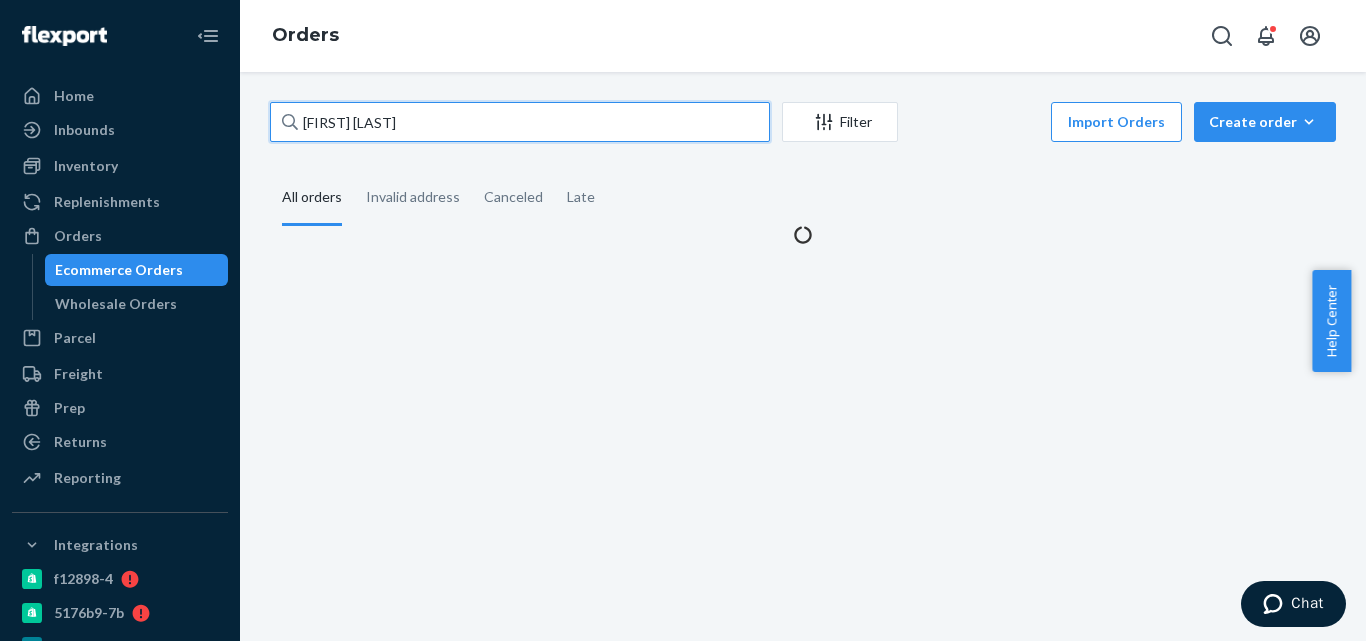 paste on "[NUMBER]" 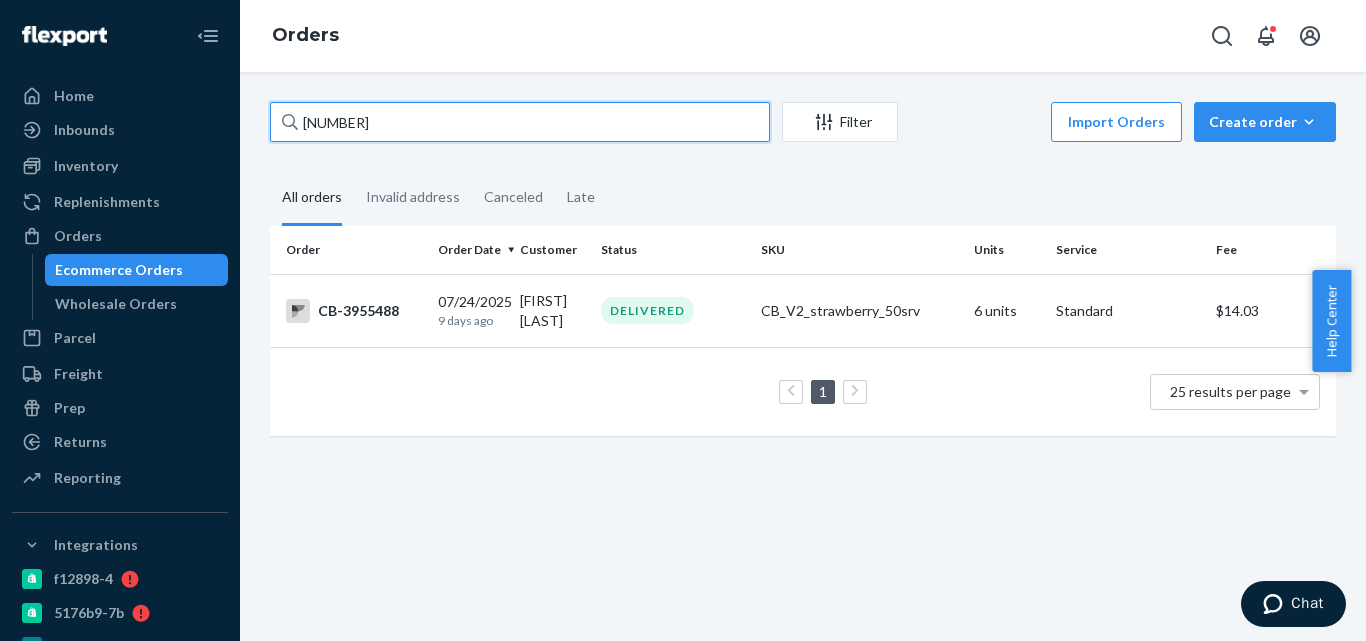 type on "[NUMBER]" 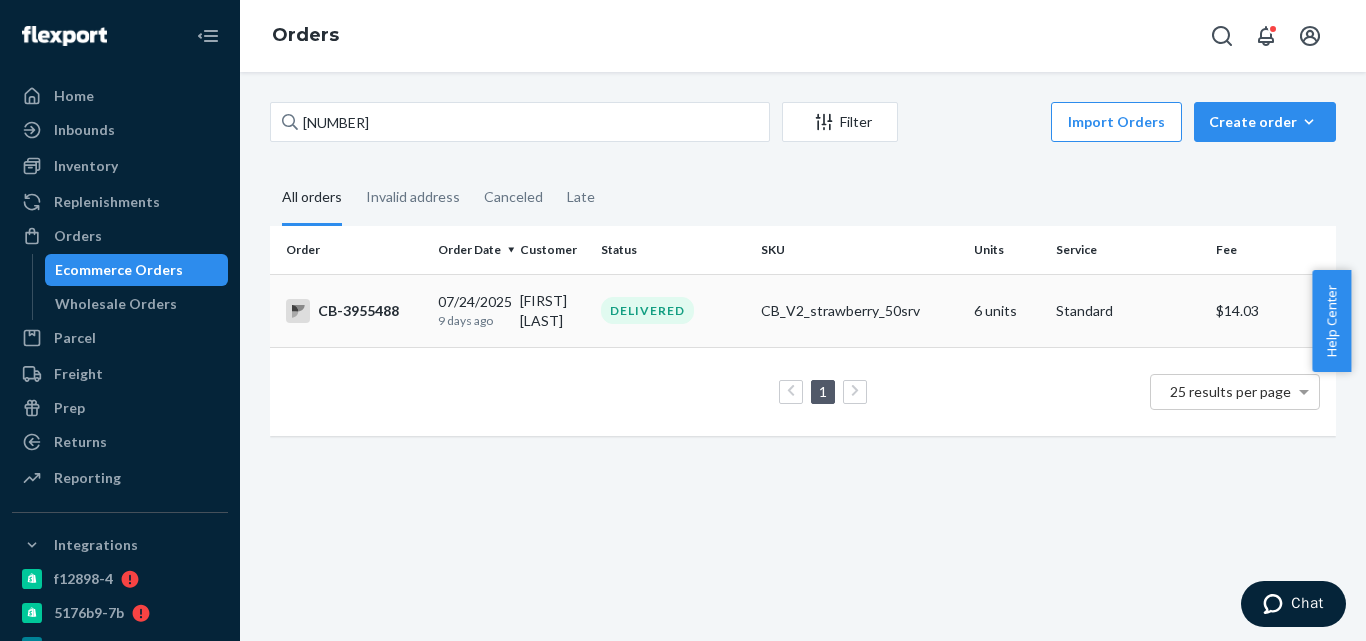 click on "DELIVERED" at bounding box center (673, 310) 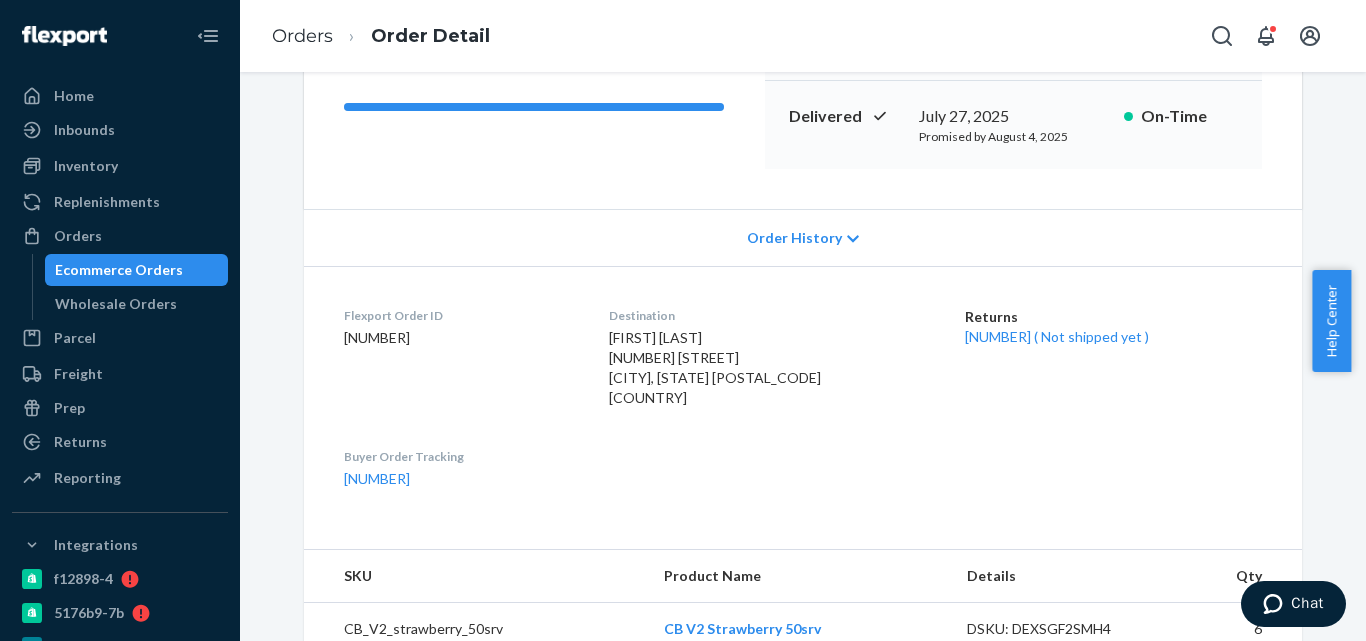 scroll, scrollTop: 300, scrollLeft: 0, axis: vertical 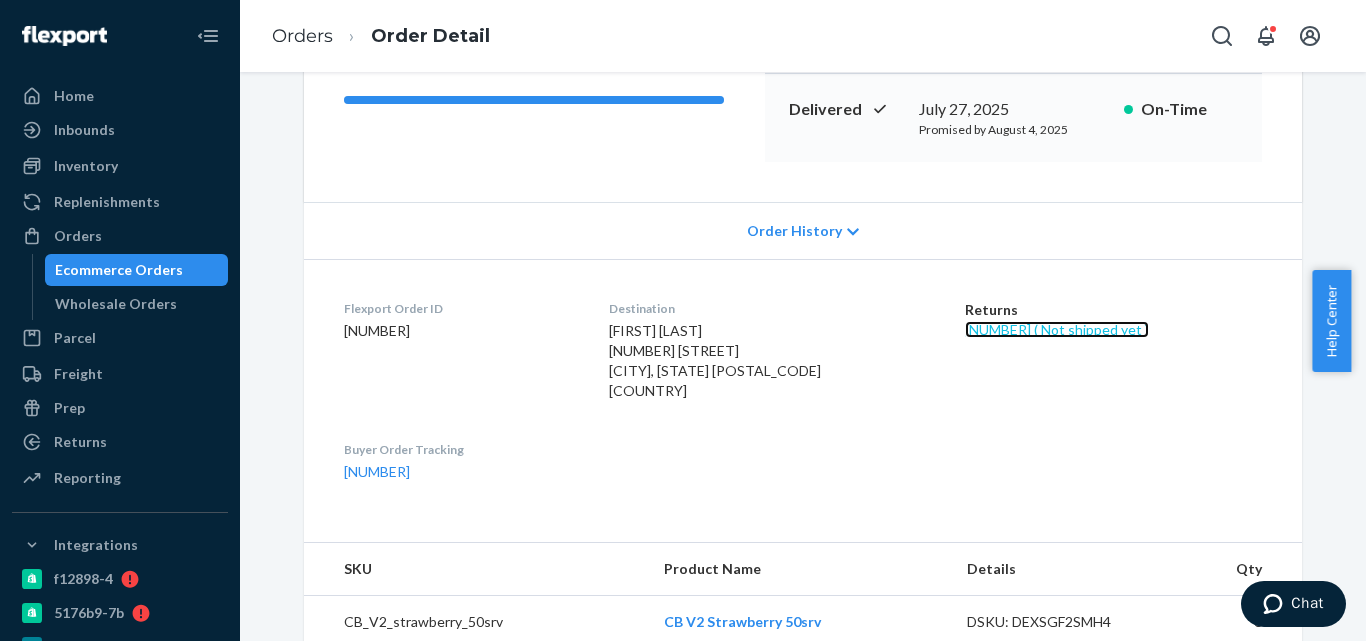 click on "[NUMBER] ( Not shipped yet )" at bounding box center [1057, 329] 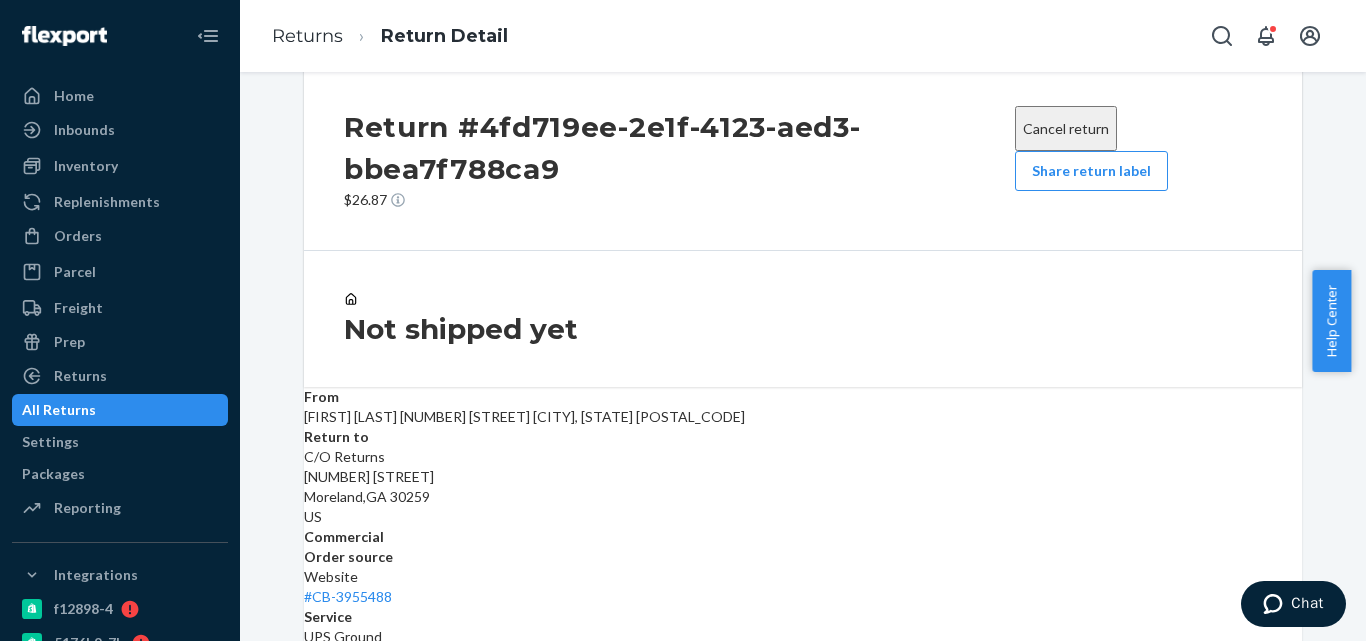 scroll, scrollTop: 0, scrollLeft: 0, axis: both 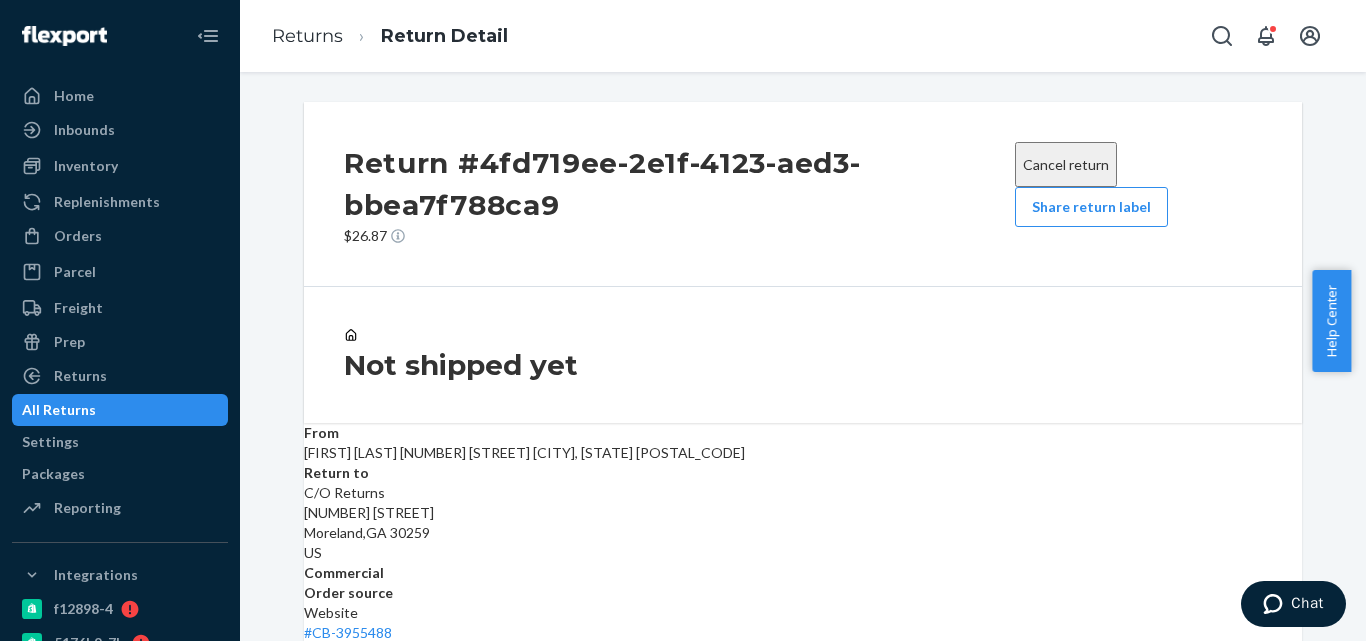 click on "Cancel return" at bounding box center (1066, 164) 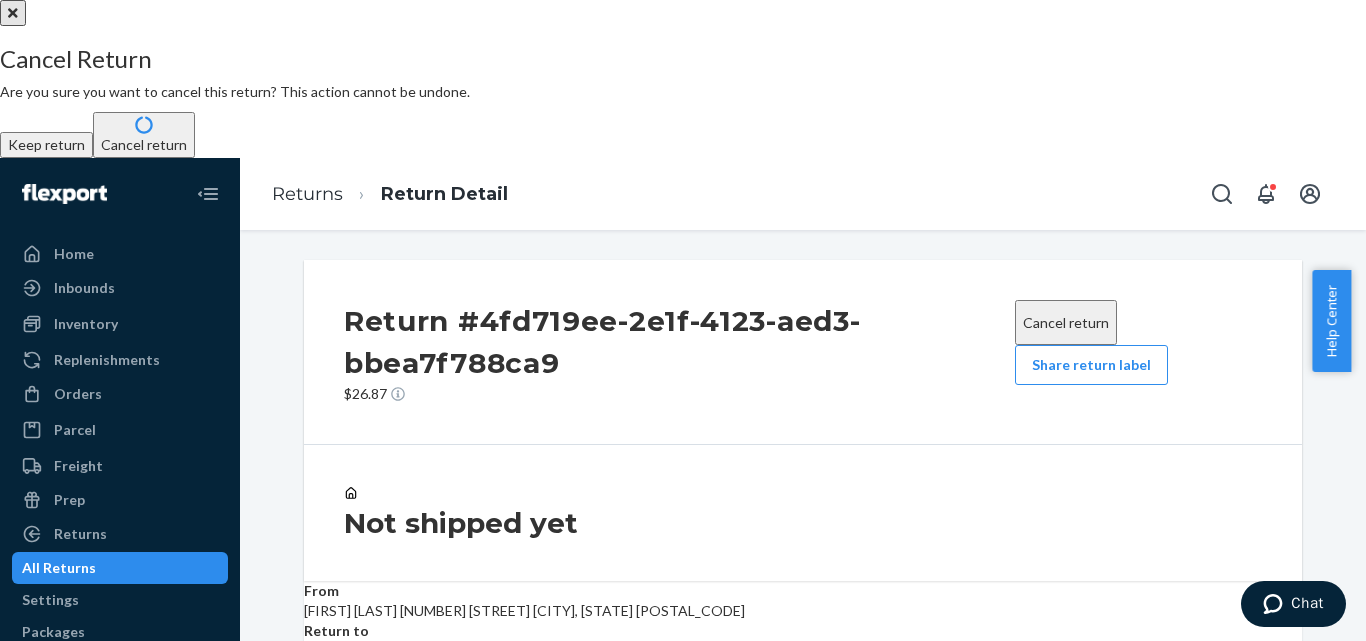 click on "Cancel return" at bounding box center [144, 135] 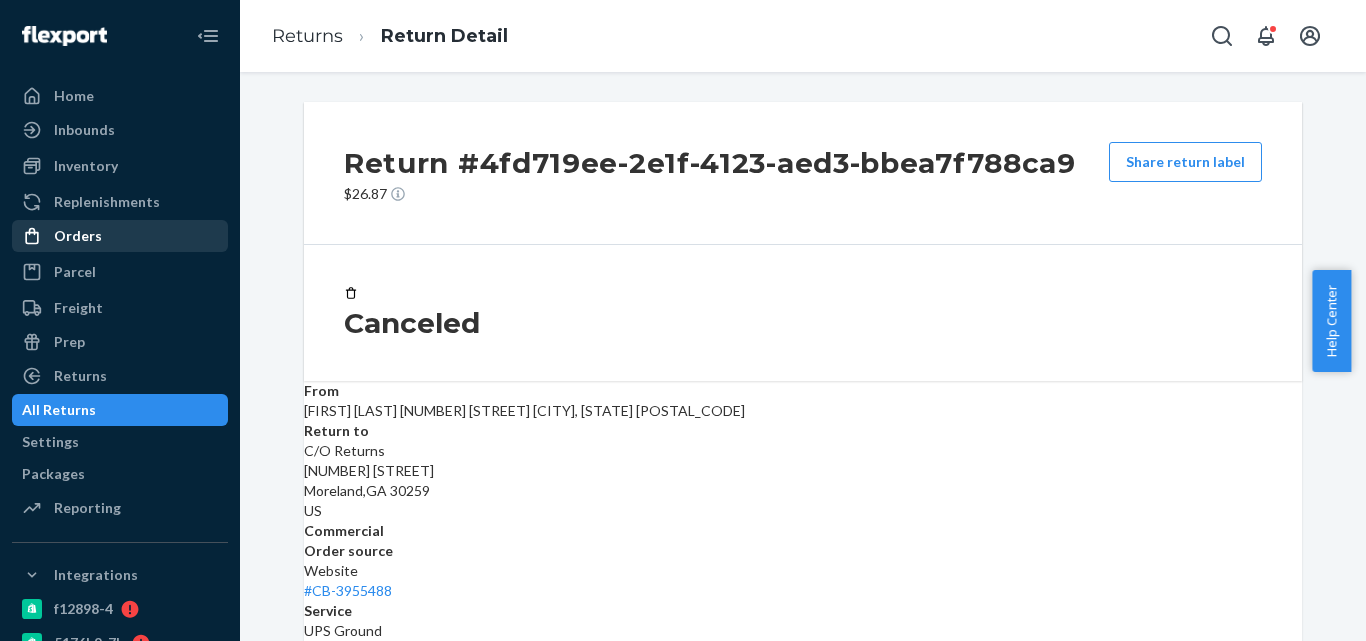 click on "Orders" at bounding box center [120, 236] 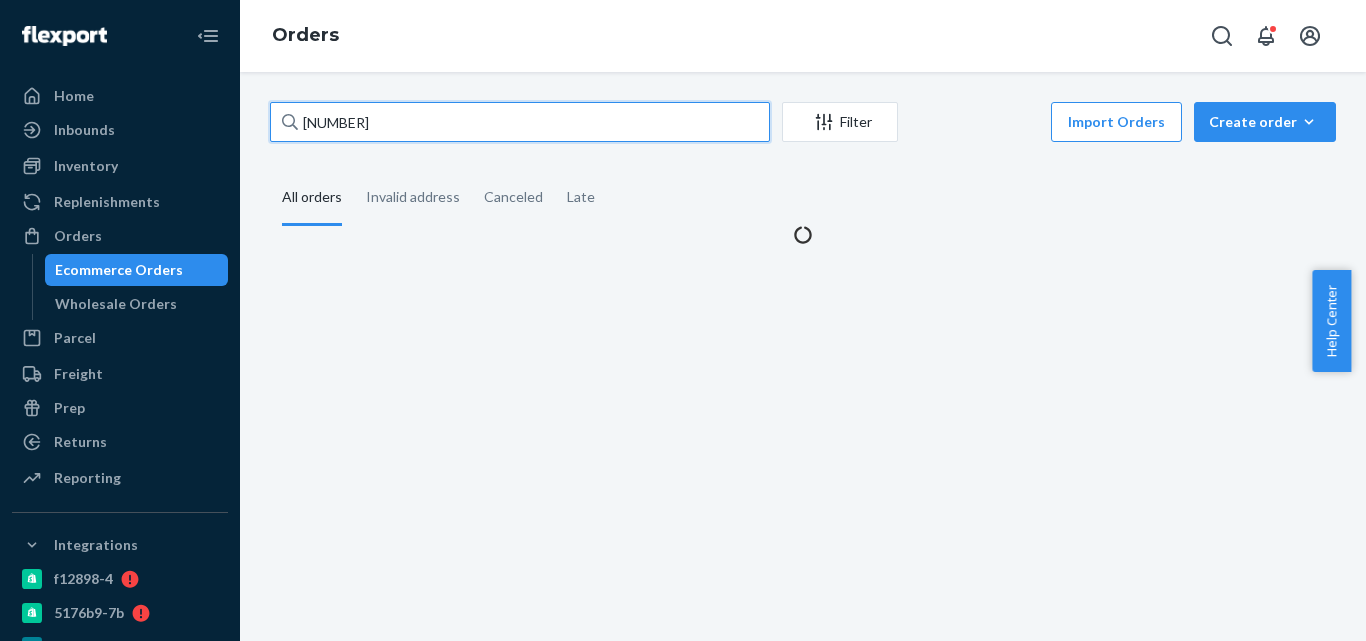 paste on "[NUMBER]" 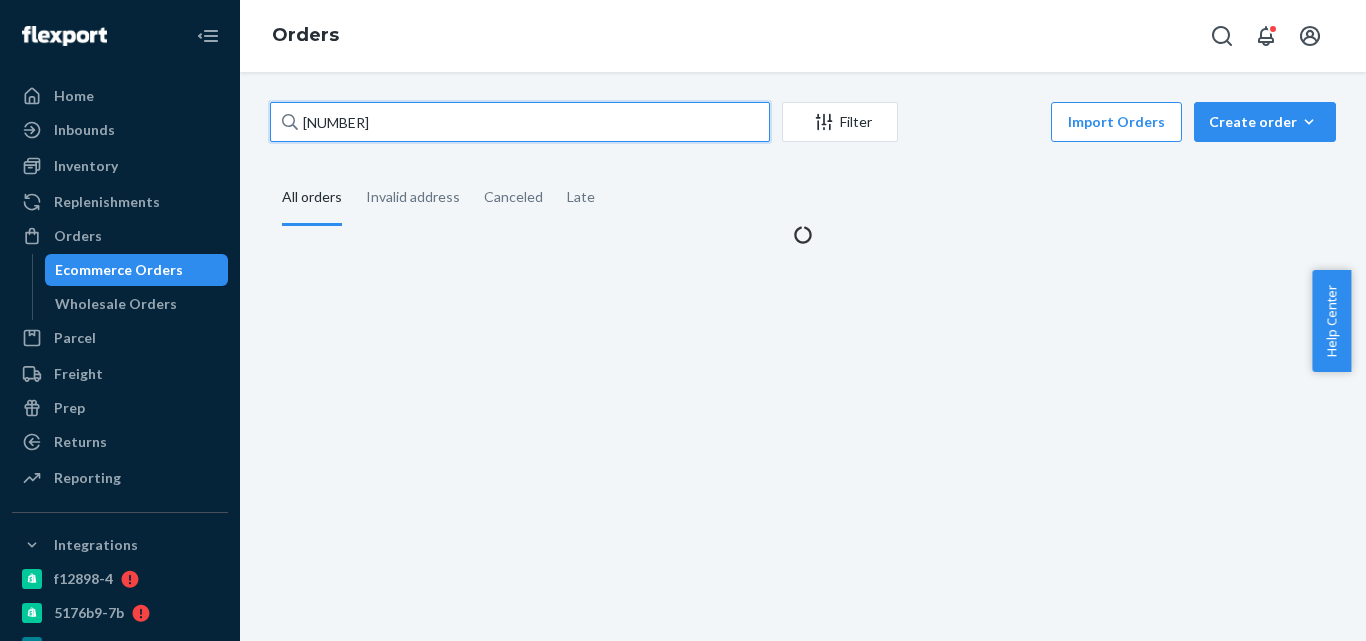 drag, startPoint x: 427, startPoint y: 130, endPoint x: 265, endPoint y: 123, distance: 162.15117 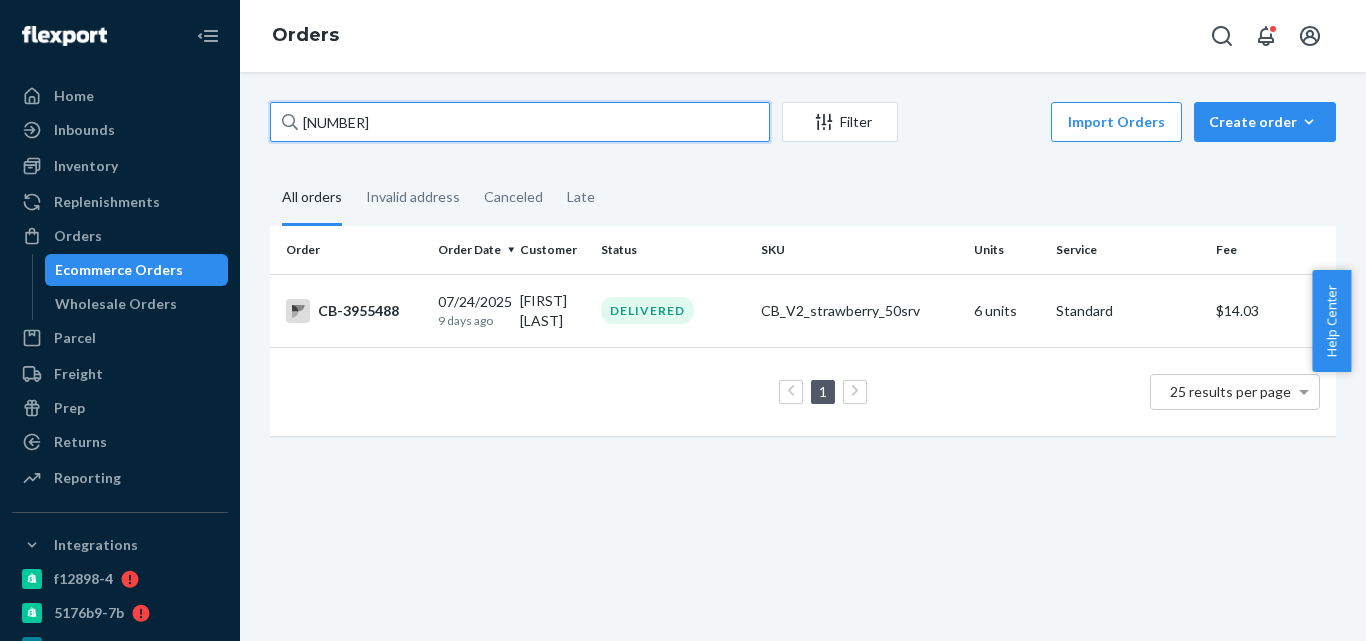 drag, startPoint x: 458, startPoint y: 118, endPoint x: 241, endPoint y: 118, distance: 217 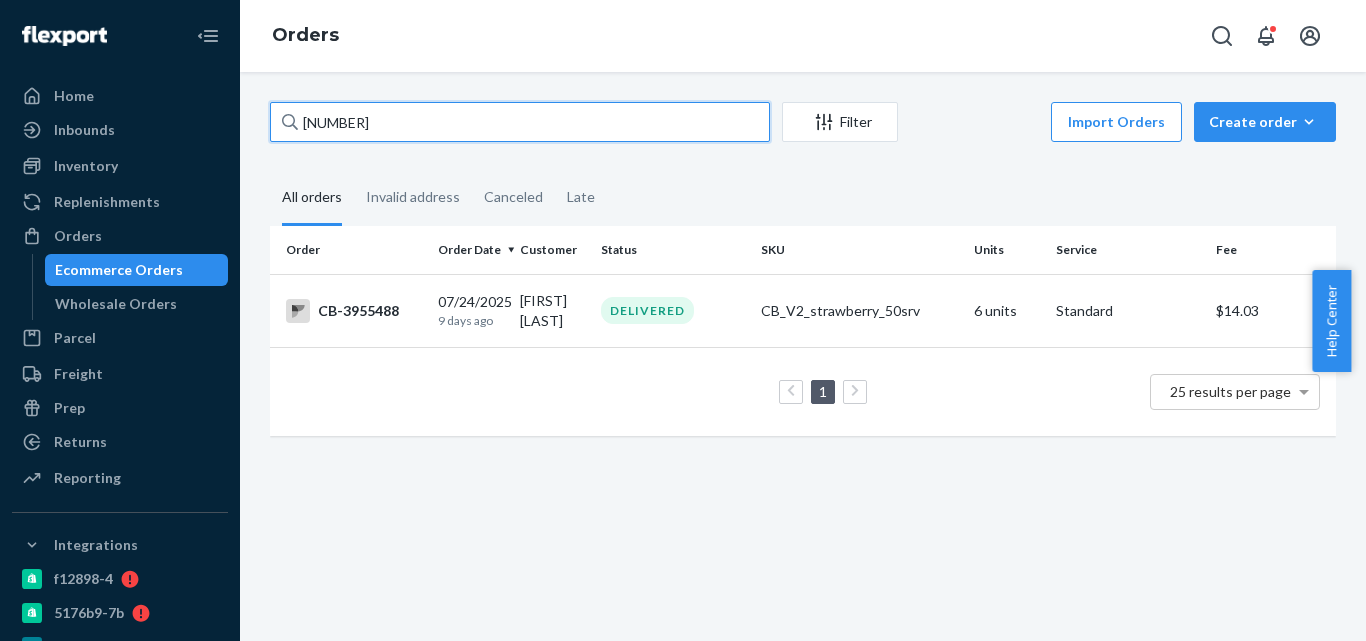 click on "[NUMBER] Filter Import Orders Create order Ecommerce order Removal order All orders Invalid address Canceled Late Order Order Date Customer Status SKU Units Service Fee [ID] [DATE] [DAYS_AGO] [FIRST] [LAST] DELIVERED [PRODUCT] [UNITS] units Standard [PRICE] 1 25 results per page" at bounding box center [803, 356] 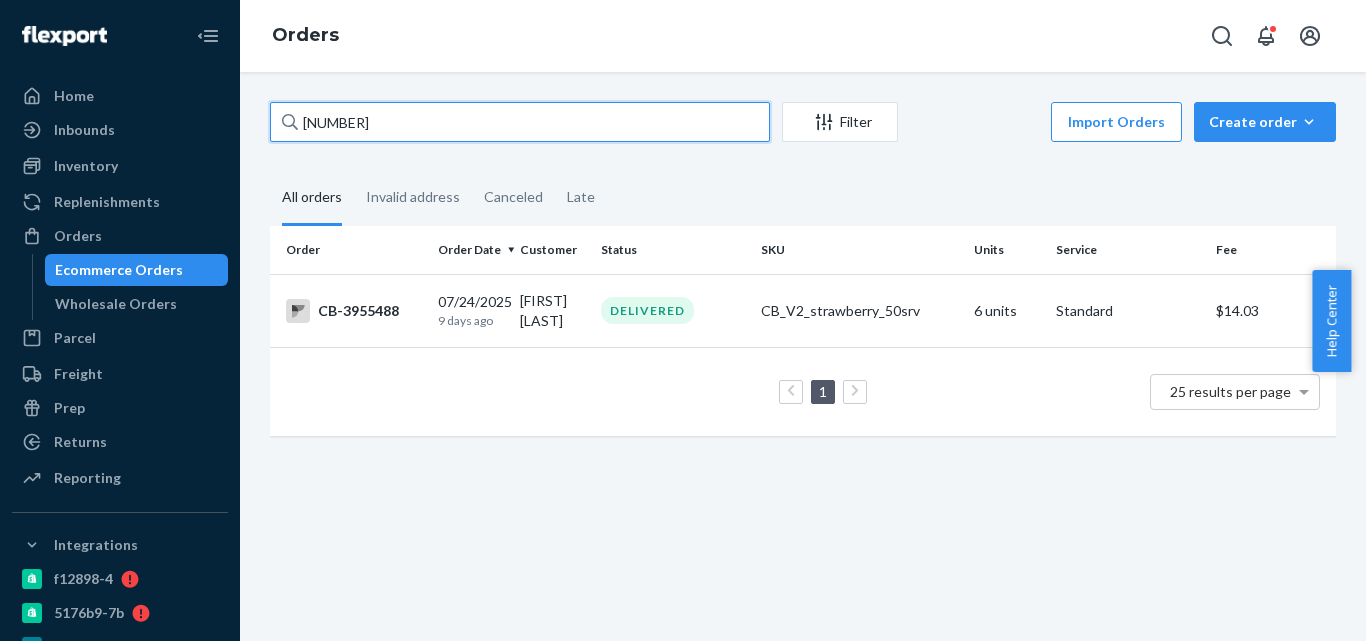 paste on "[FIRST] [LAST]" 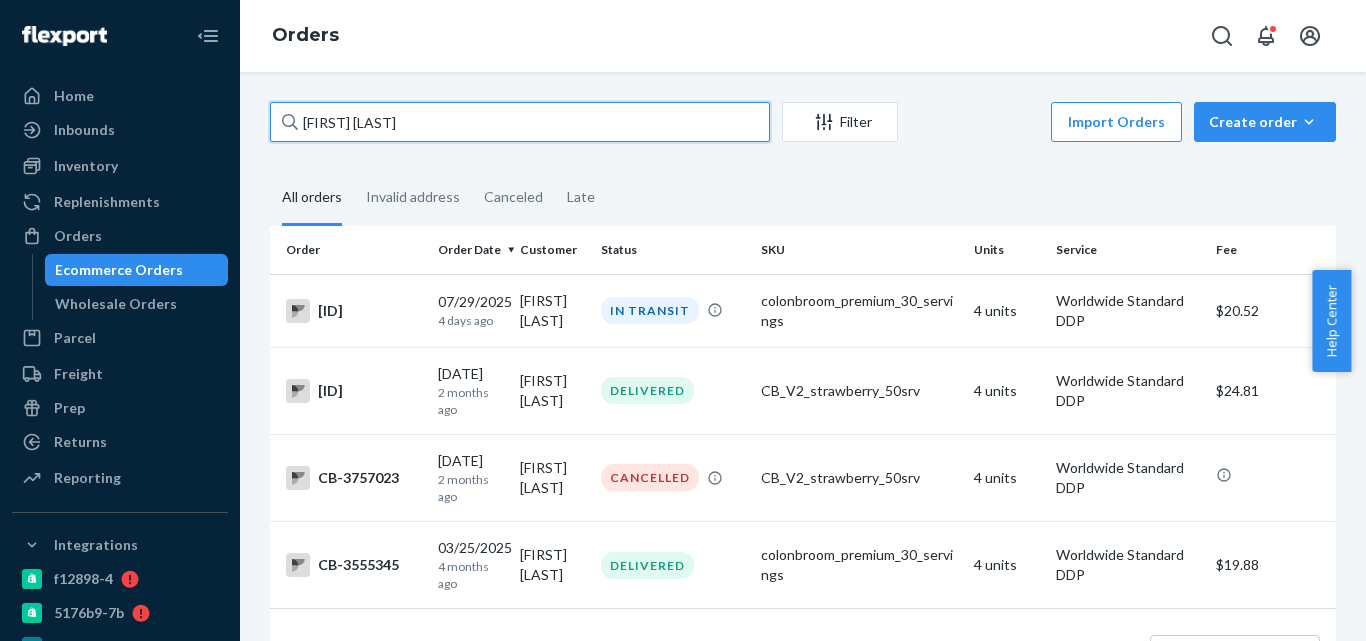 type on "[FIRST] [LAST]" 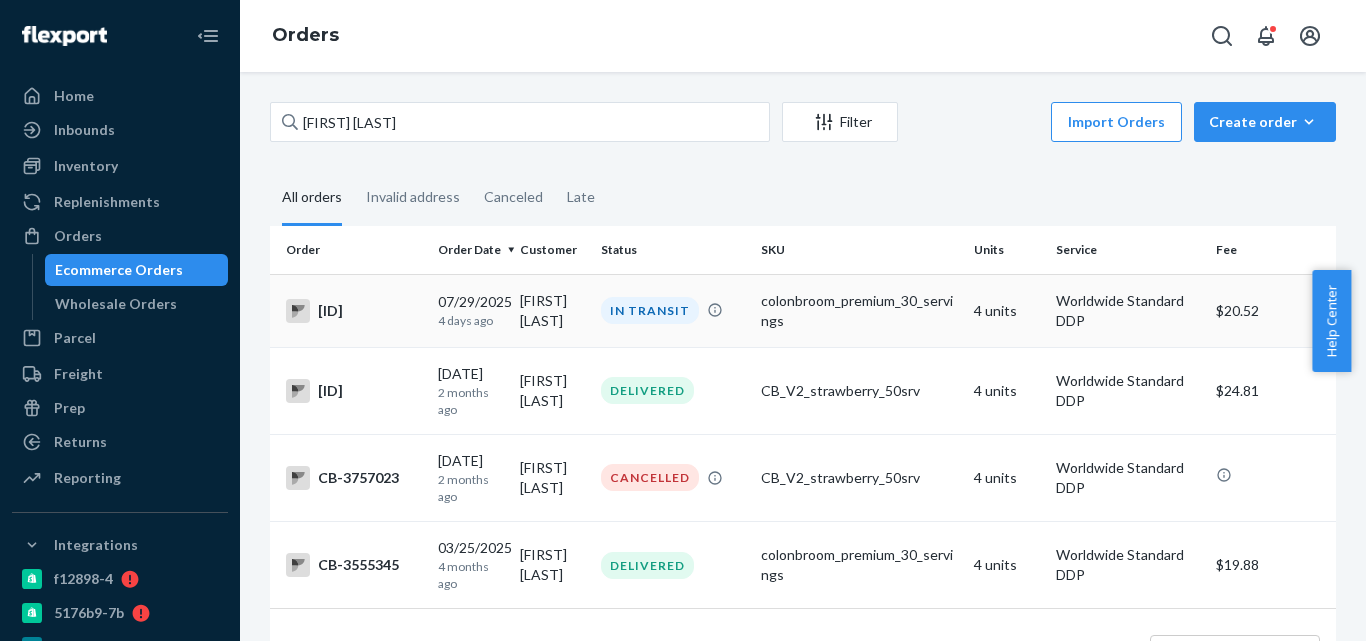 copy on "[ID]" 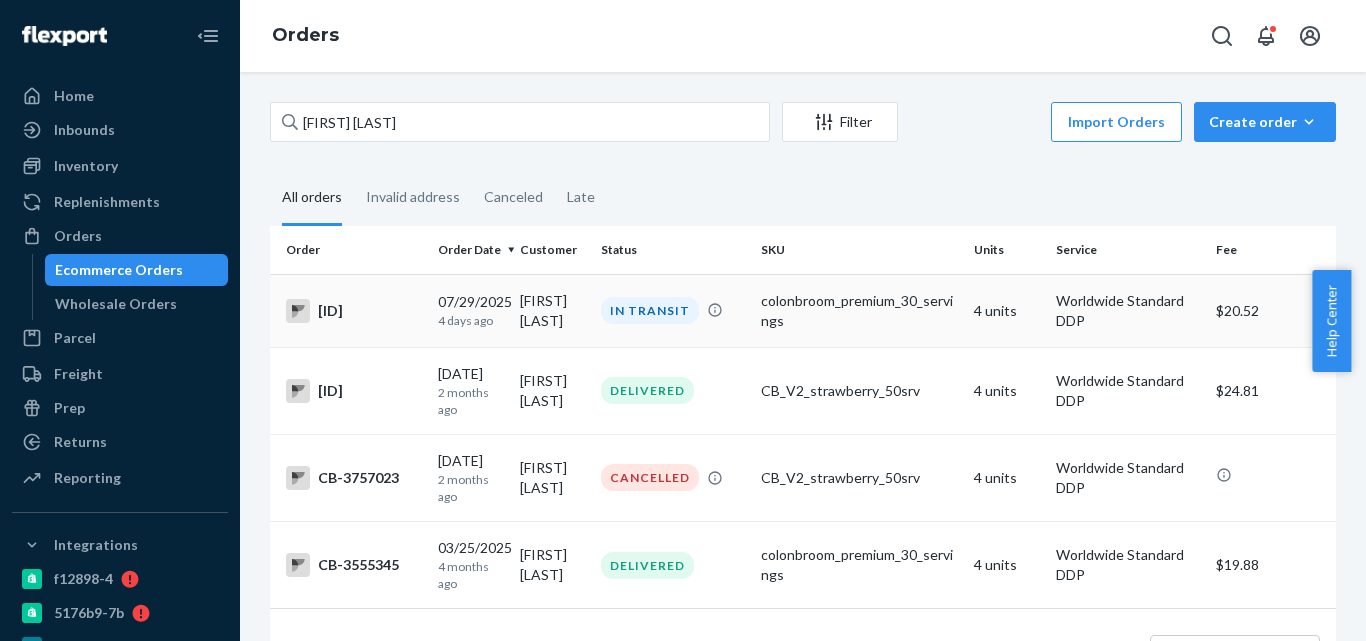 click on "[ID]" at bounding box center (354, 311) 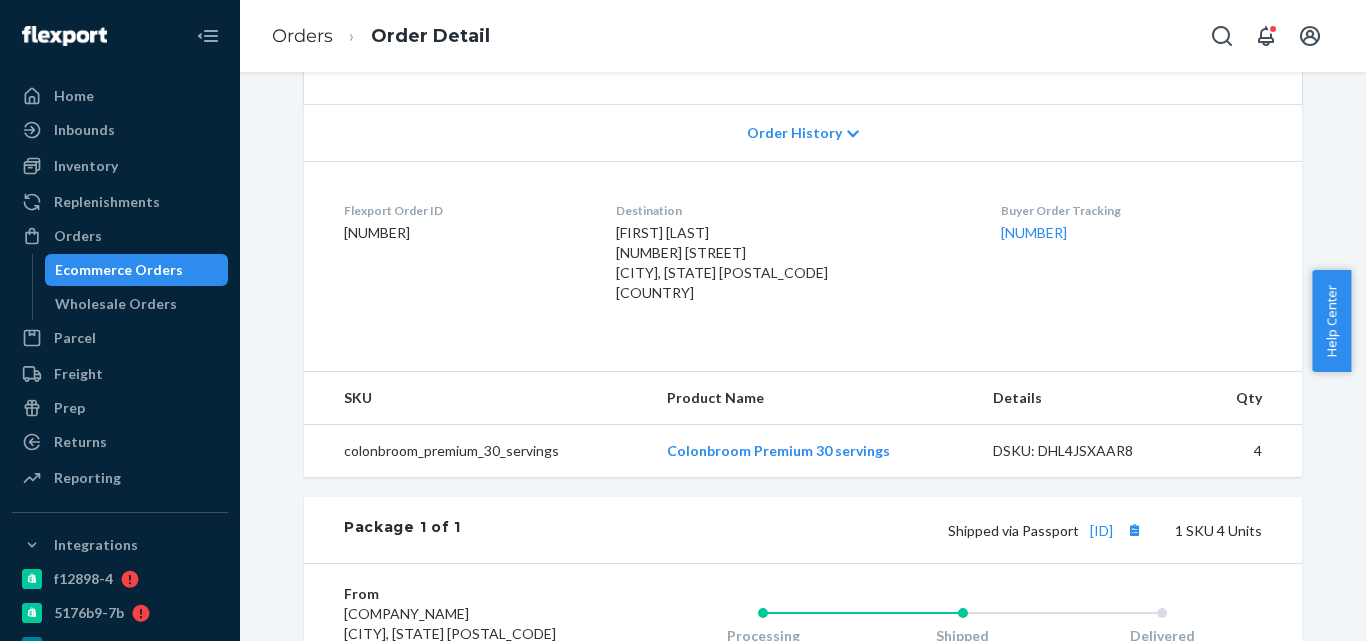 scroll, scrollTop: 400, scrollLeft: 0, axis: vertical 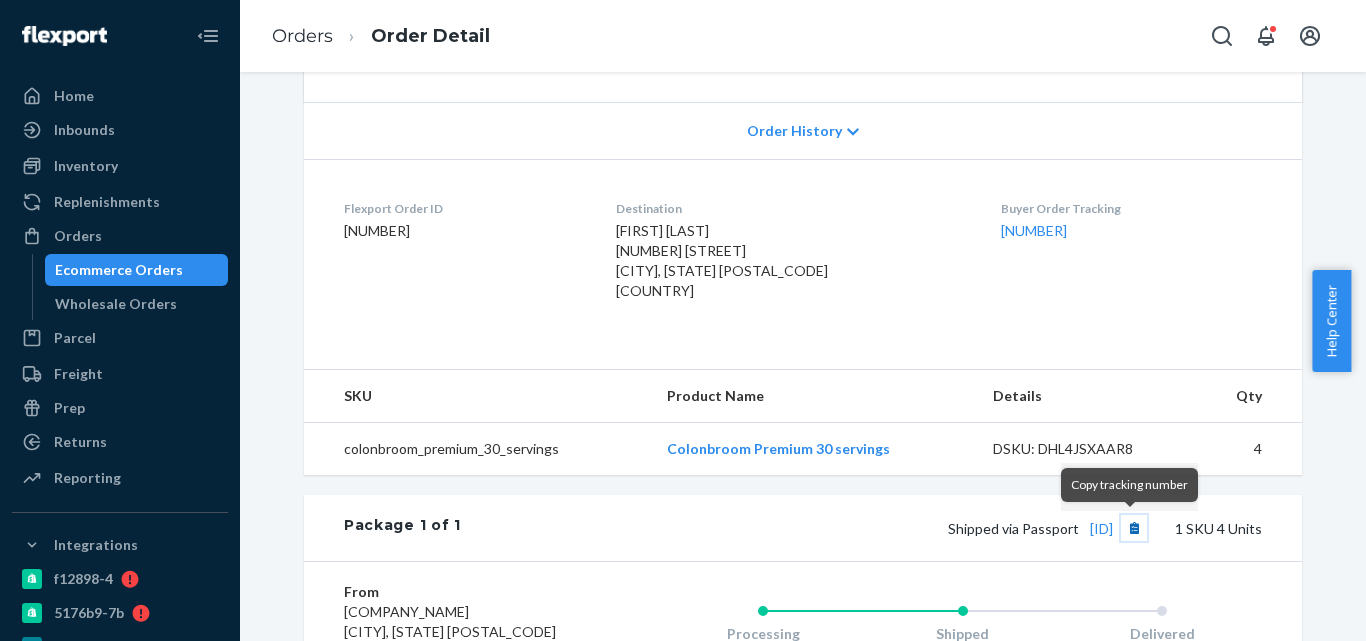 click at bounding box center (1134, 528) 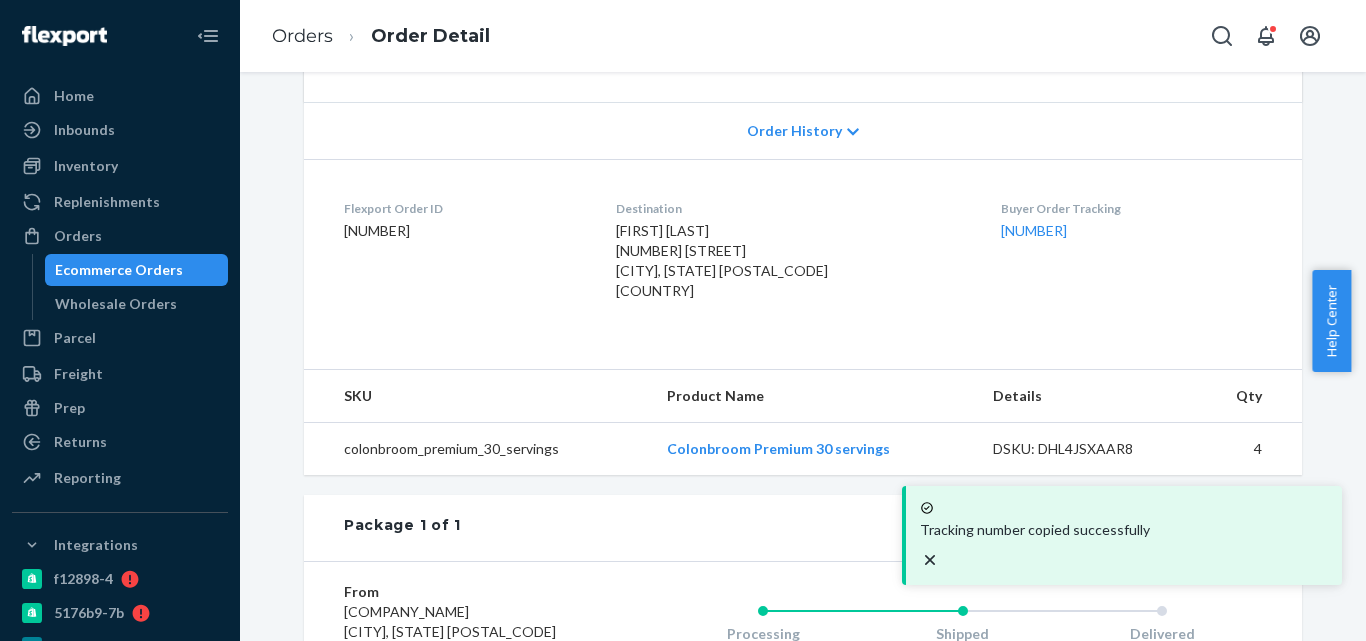 click on "[ID]" at bounding box center (1101, 528) 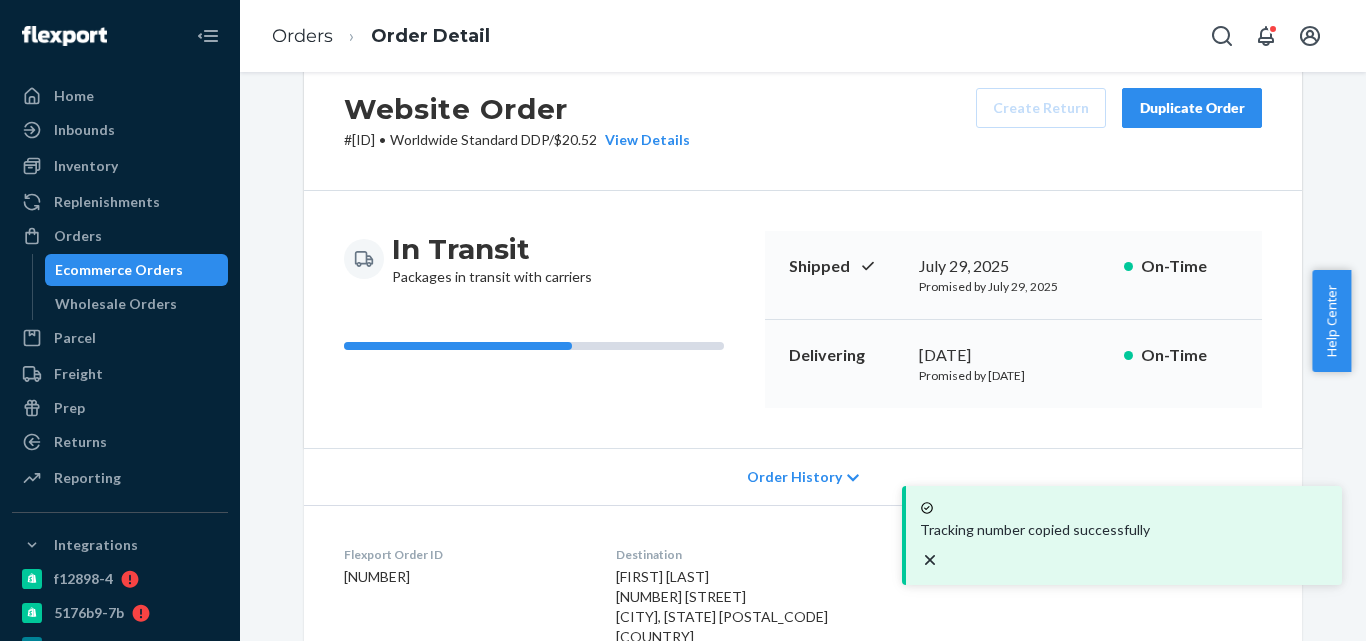 scroll, scrollTop: 0, scrollLeft: 0, axis: both 